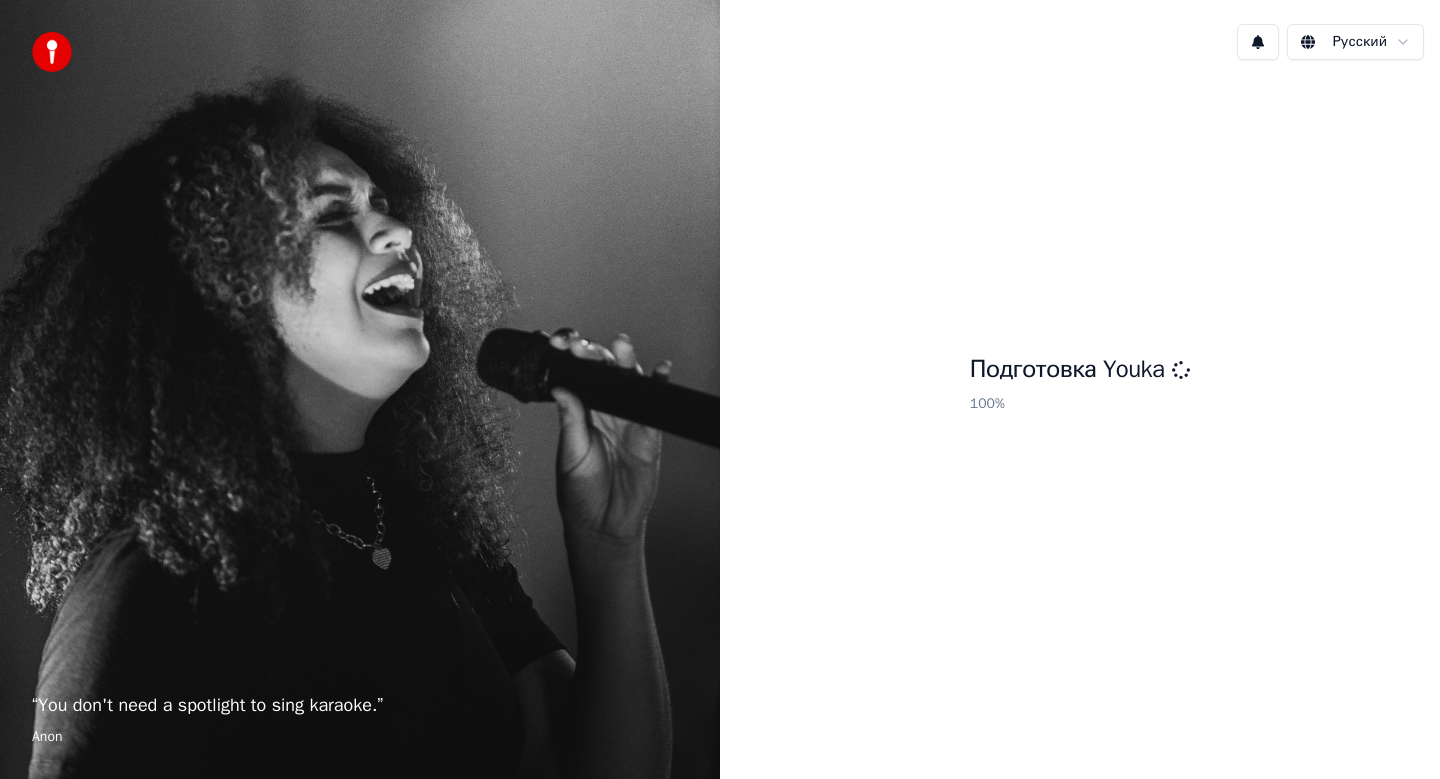 scroll, scrollTop: 0, scrollLeft: 0, axis: both 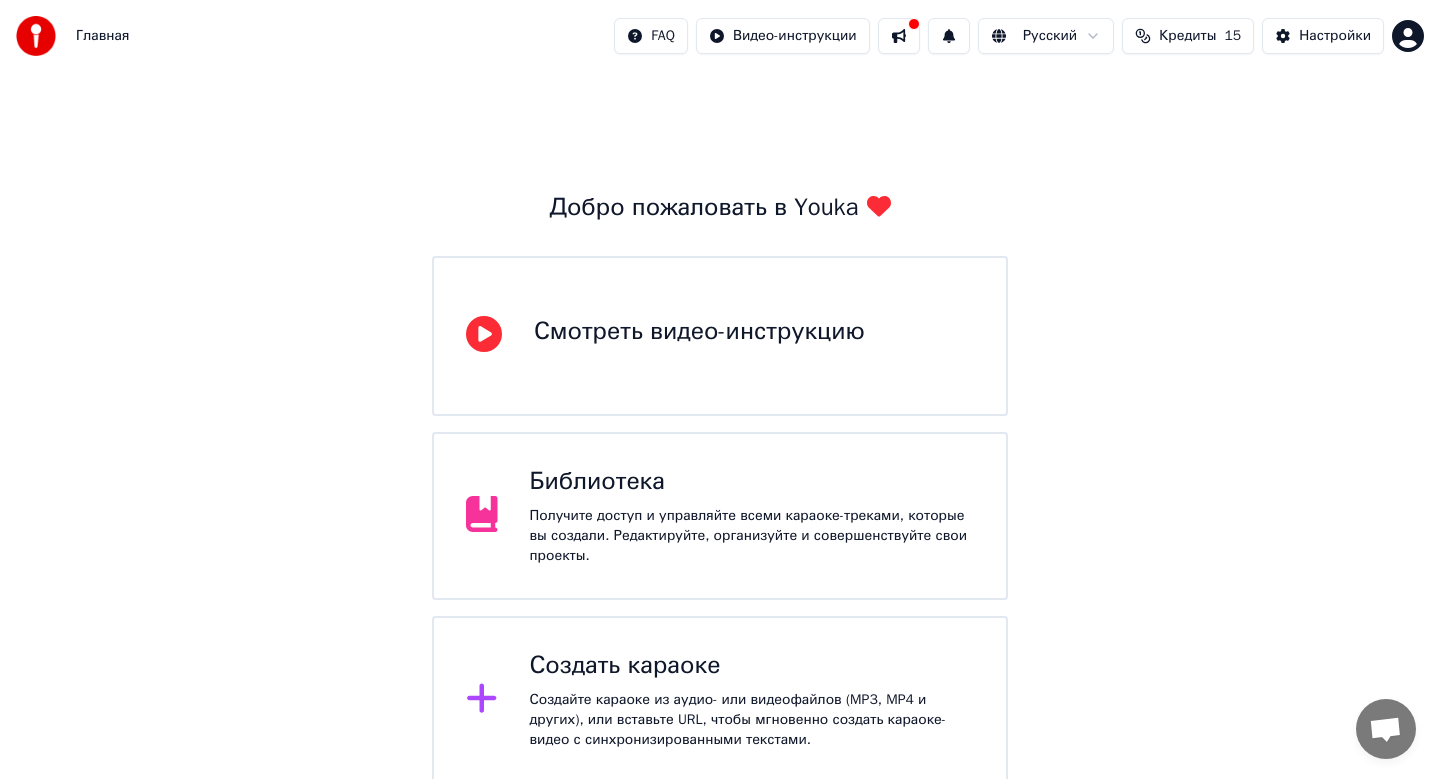 click on "Создать караоке" at bounding box center [752, 666] 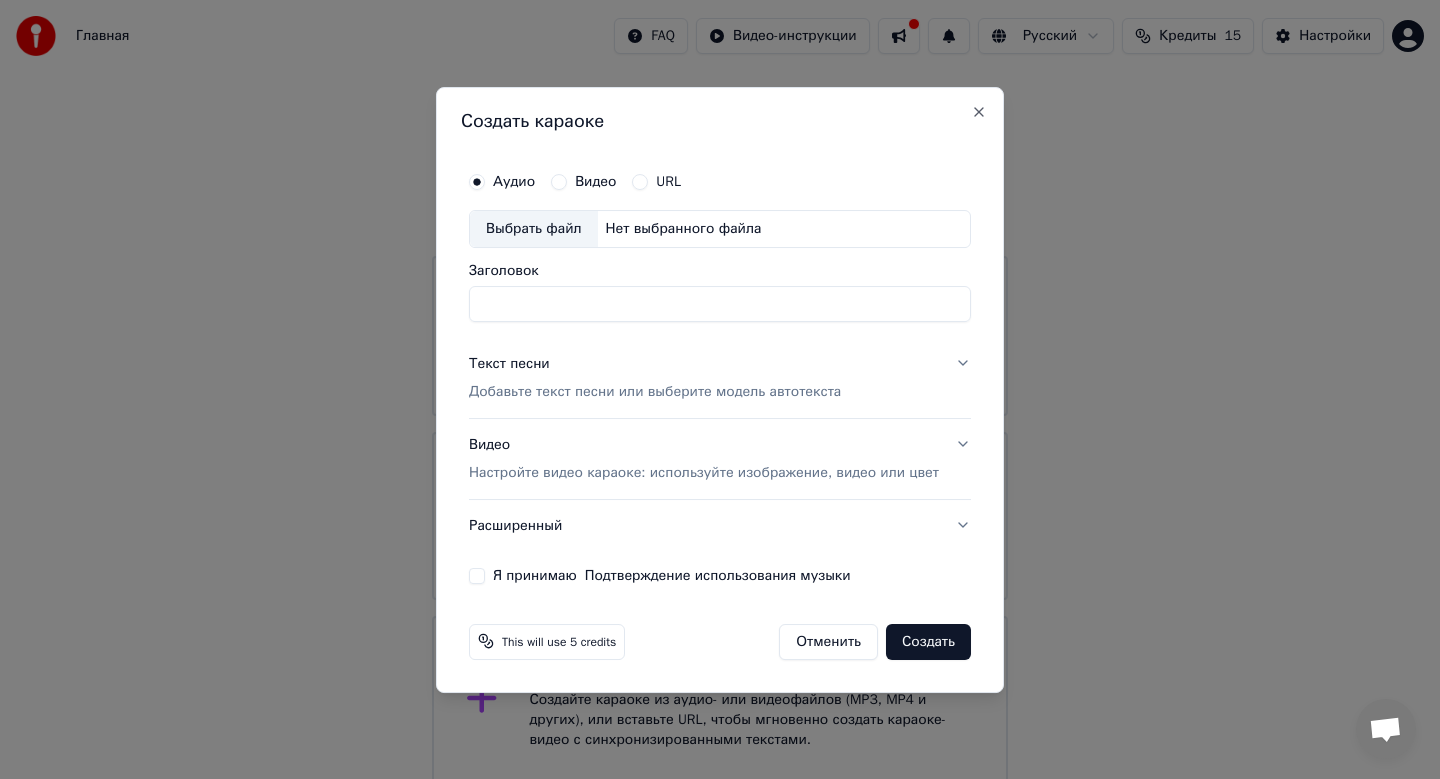 click on "Выбрать файл" at bounding box center [534, 229] 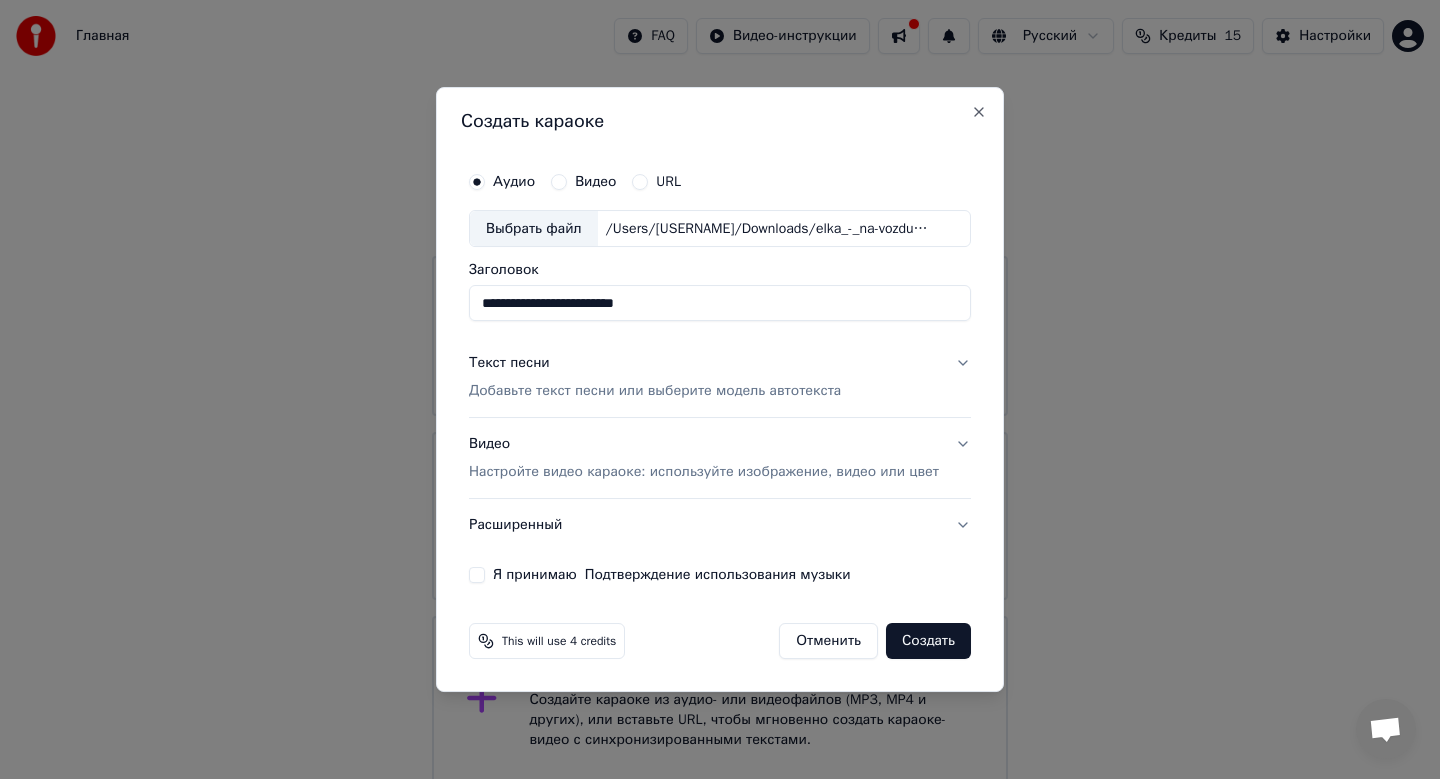 drag, startPoint x: 694, startPoint y: 286, endPoint x: 701, endPoint y: 318, distance: 32.75668 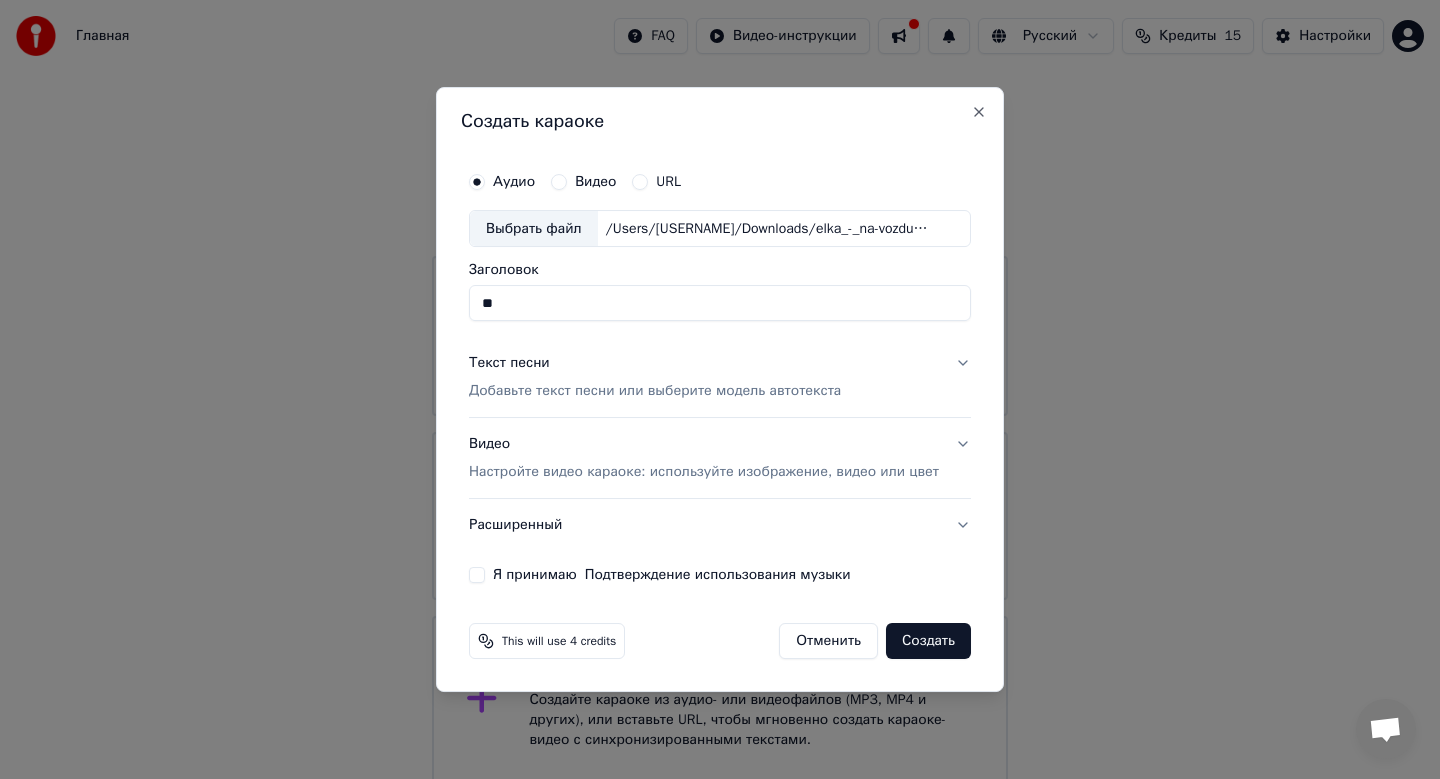 type on "*" 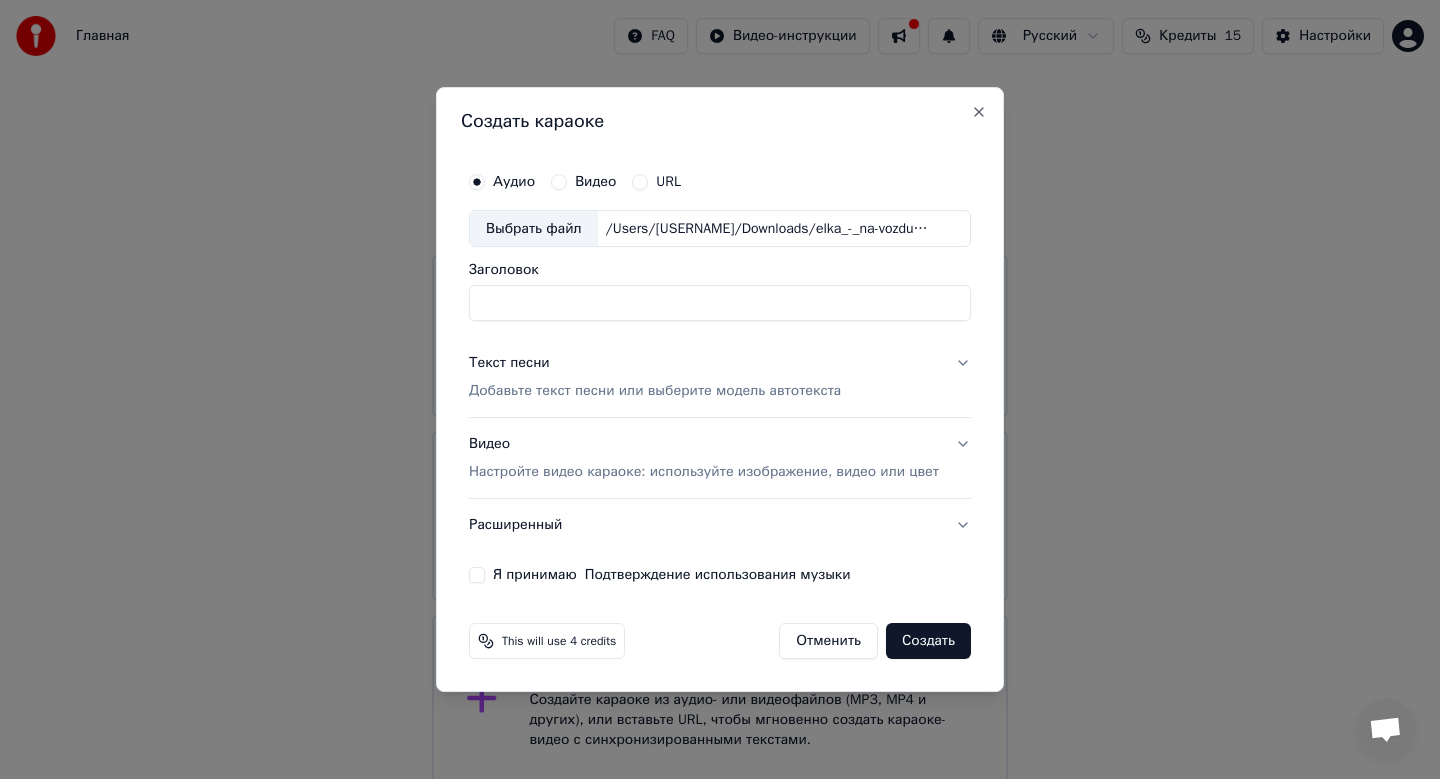 type on "*" 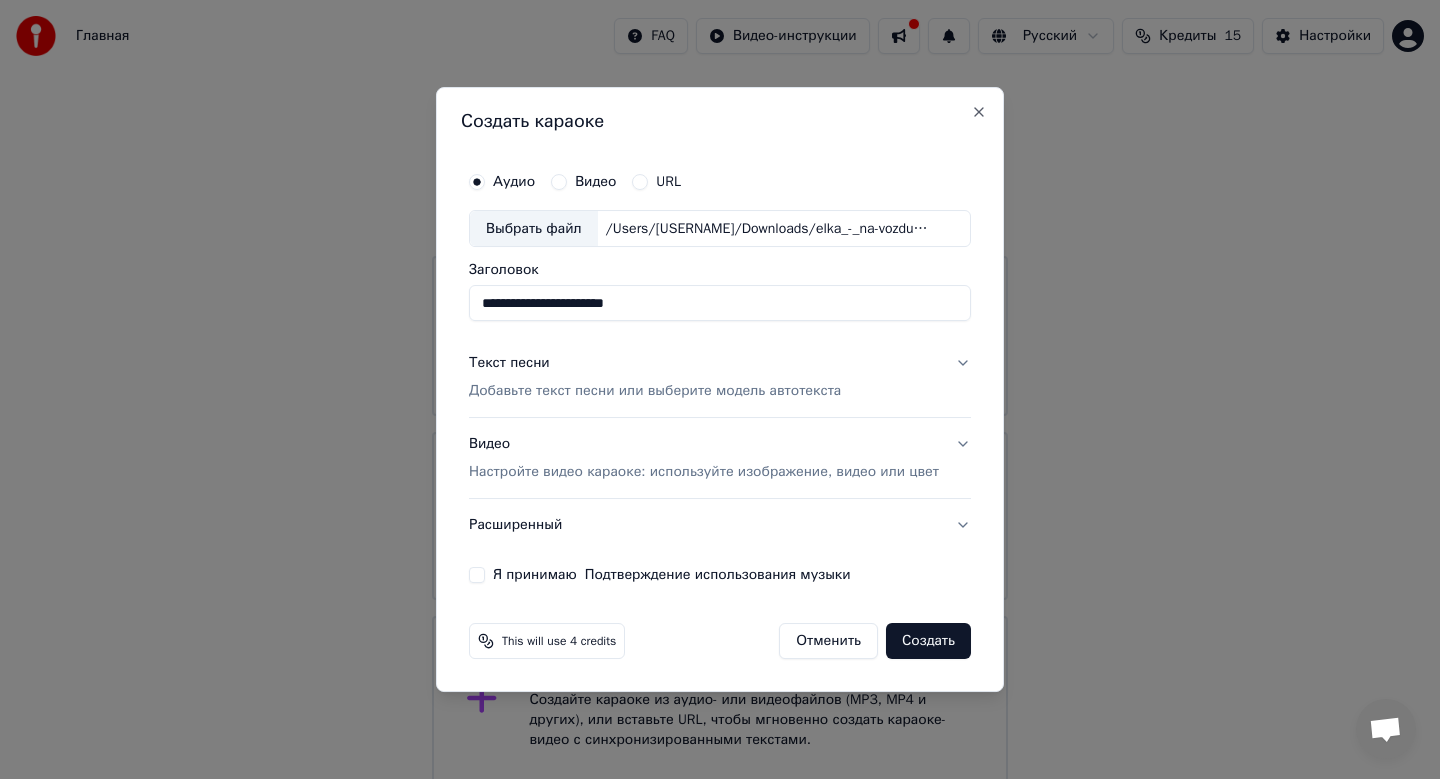type on "**********" 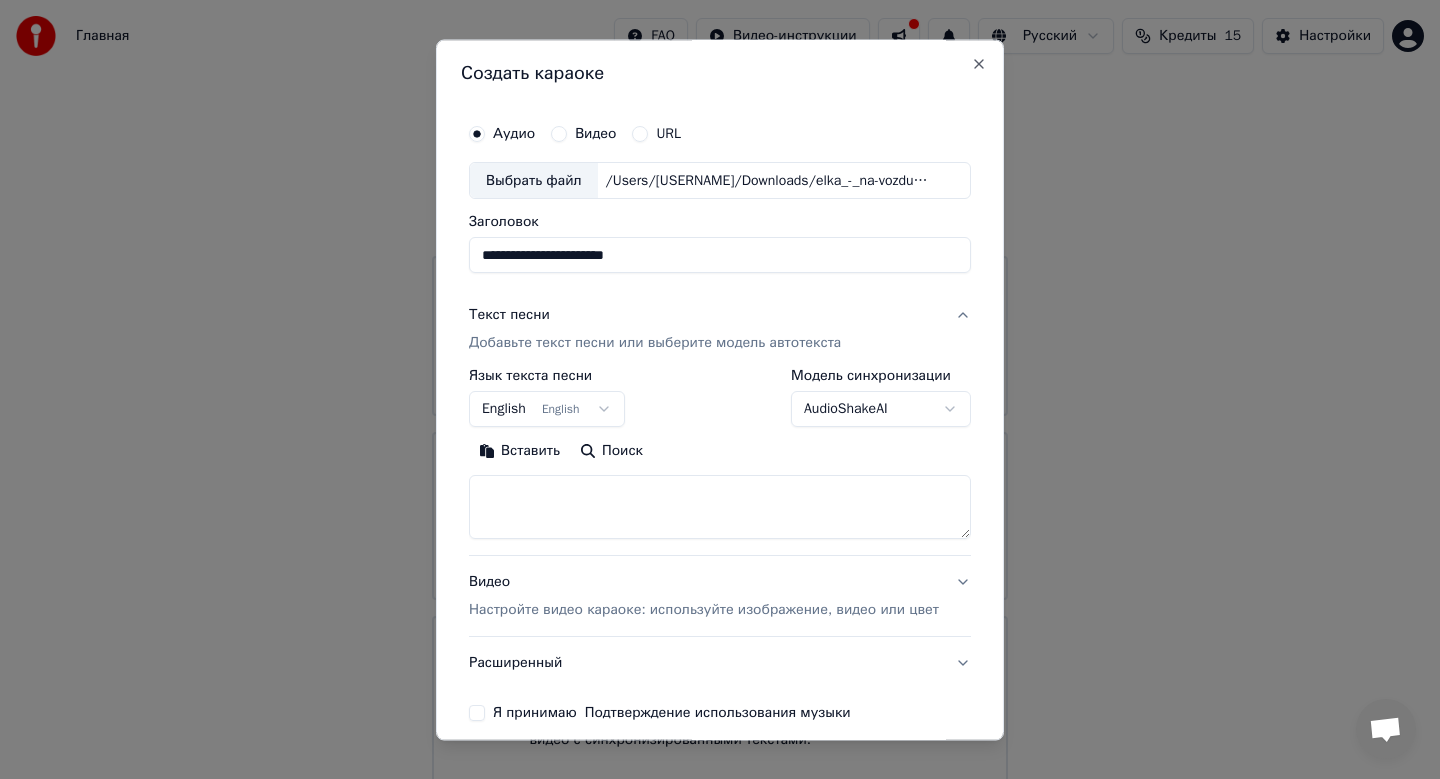 click on "English English" at bounding box center (547, 410) 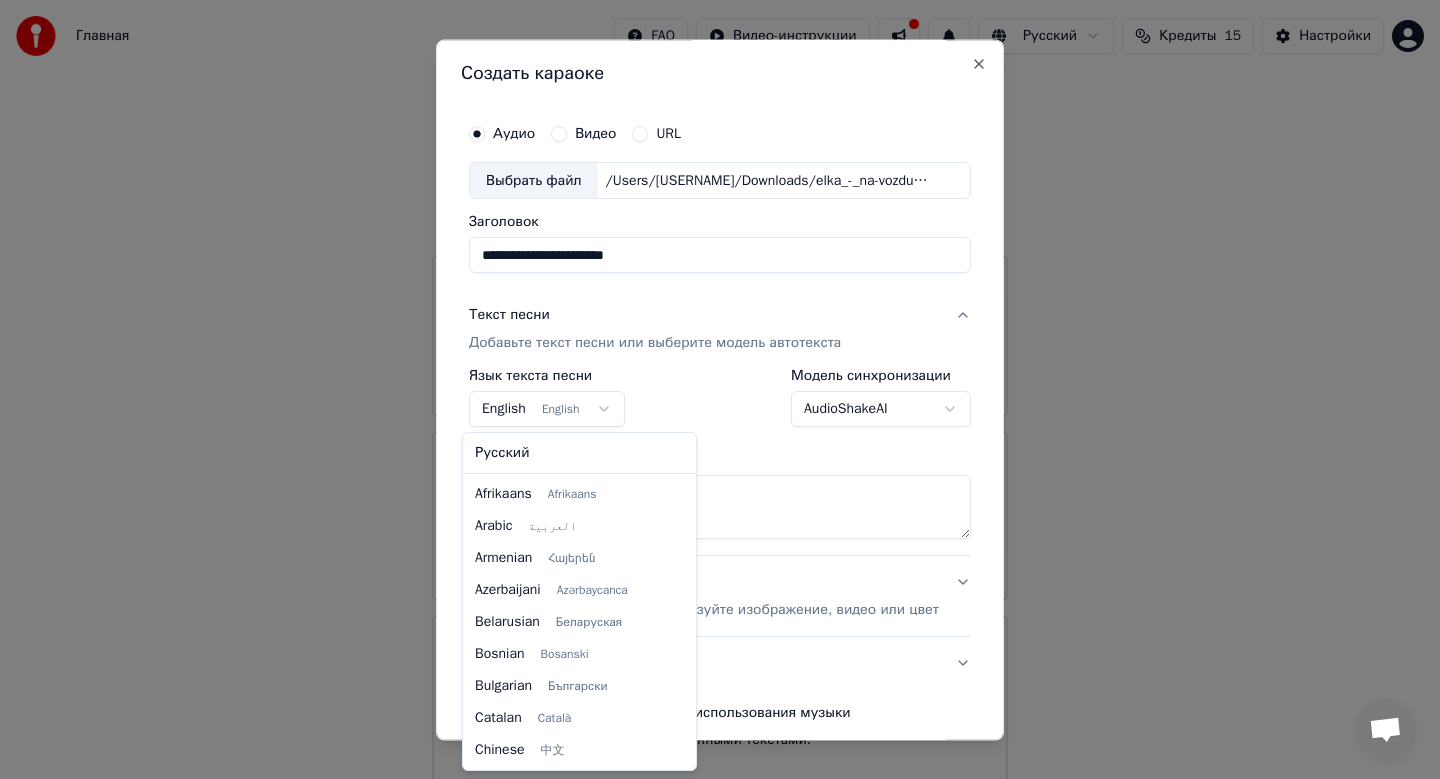 scroll, scrollTop: 160, scrollLeft: 0, axis: vertical 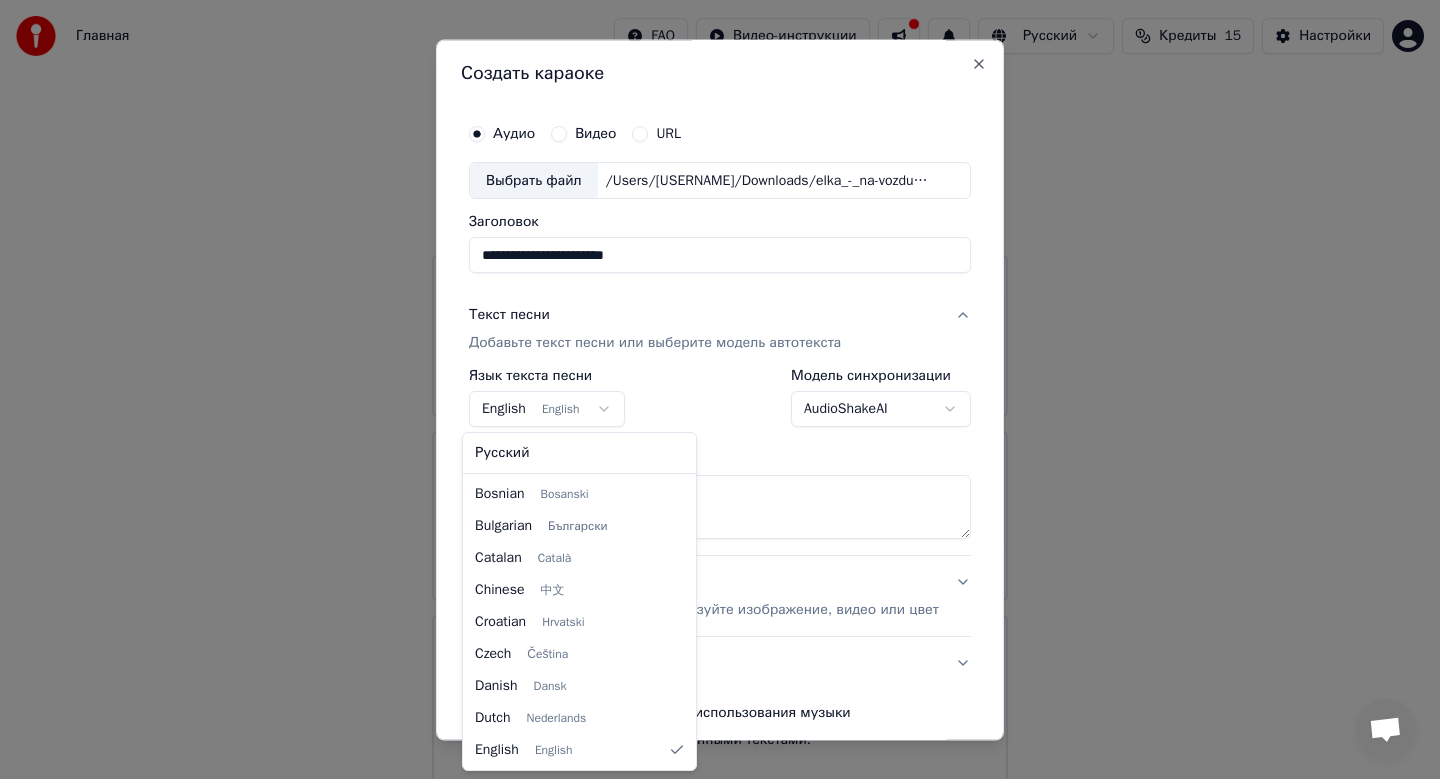 select on "**" 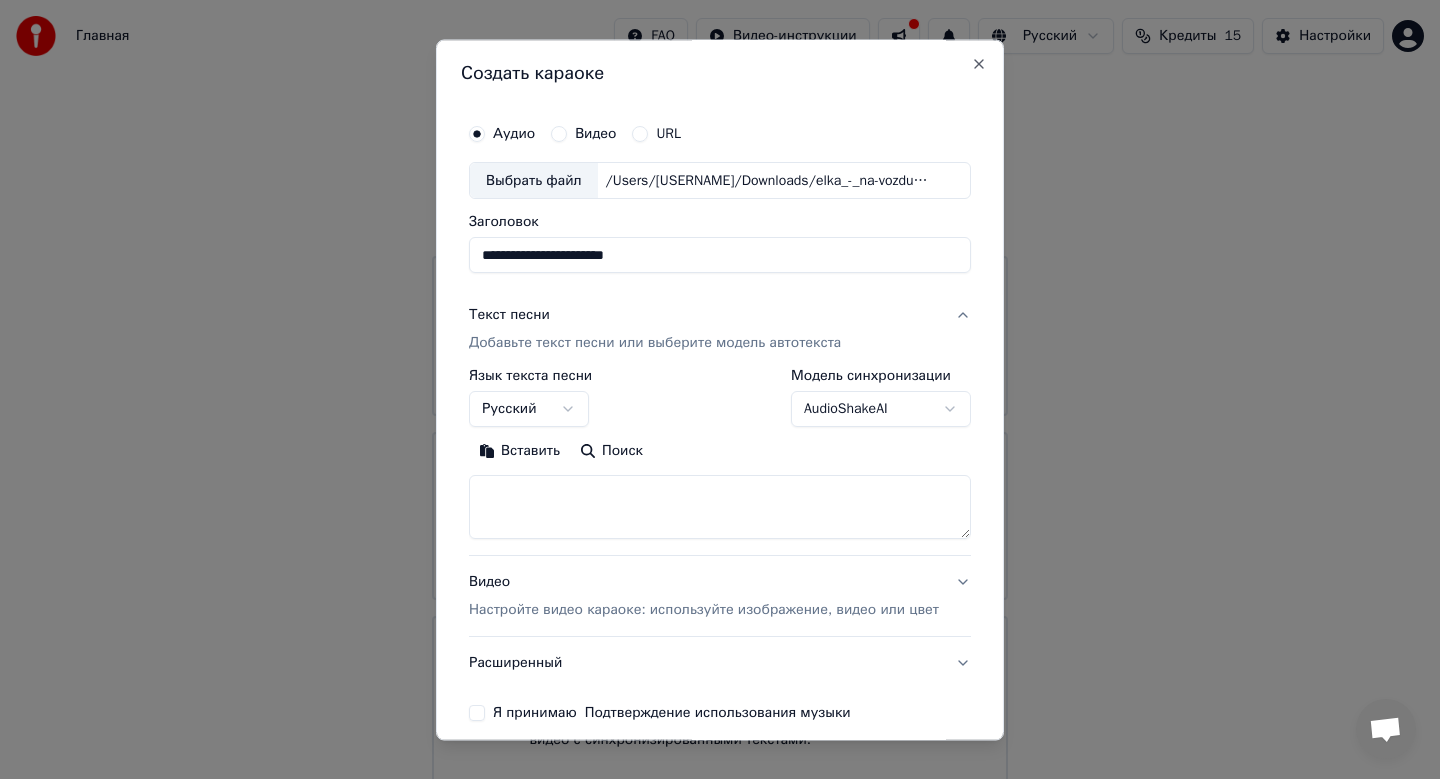 click on "Вставить" at bounding box center (519, 452) 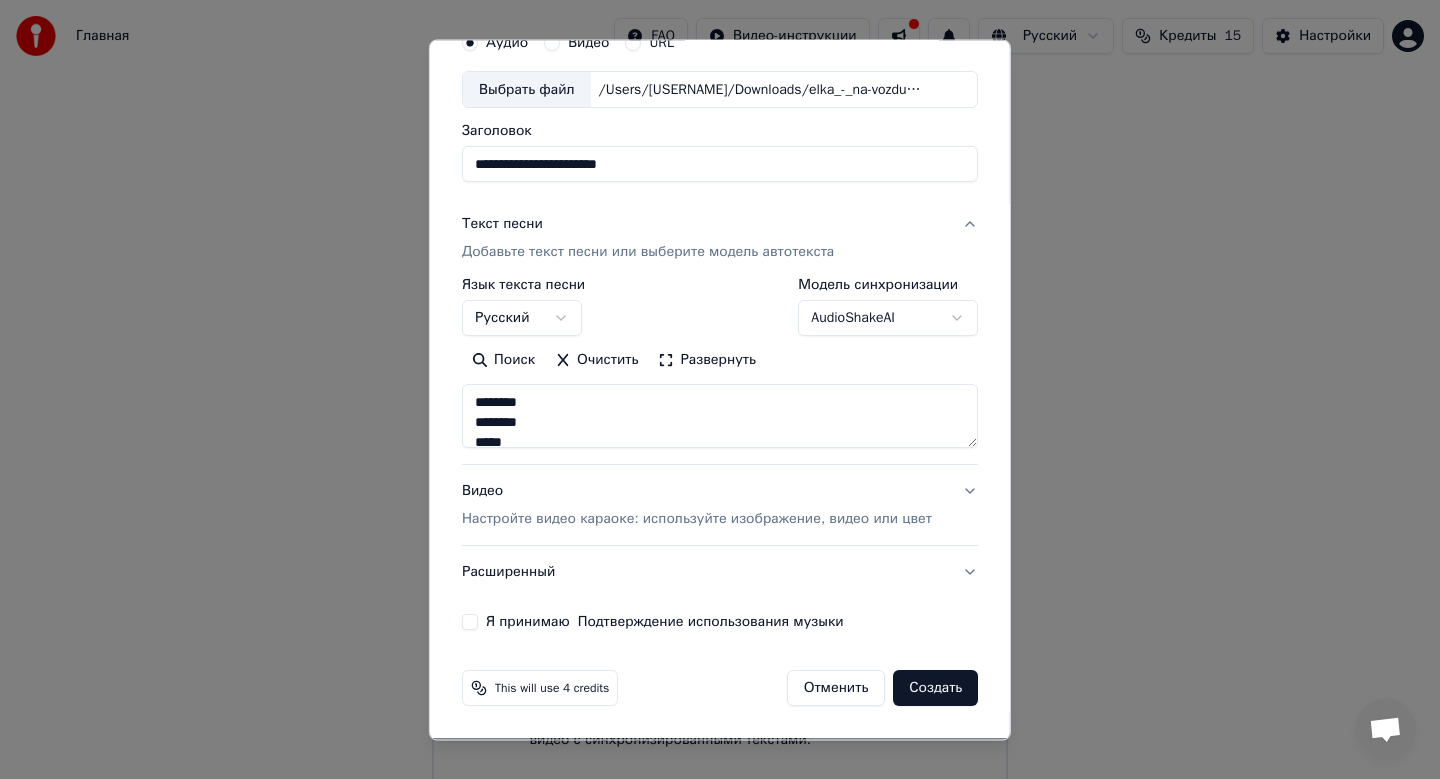 click on "Видео Настройте видео караоке: используйте изображение, видео или цвет" at bounding box center (697, 506) 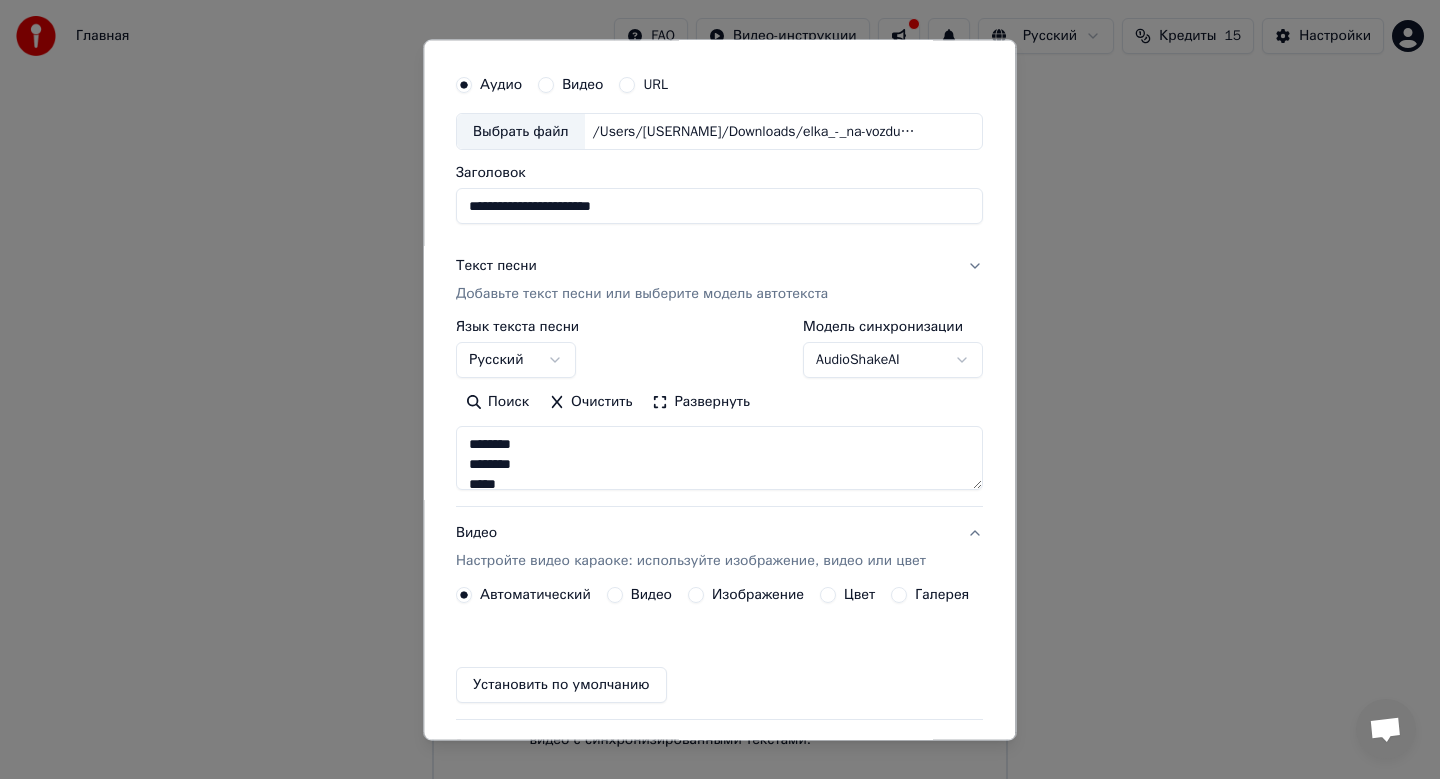 scroll, scrollTop: 37, scrollLeft: 0, axis: vertical 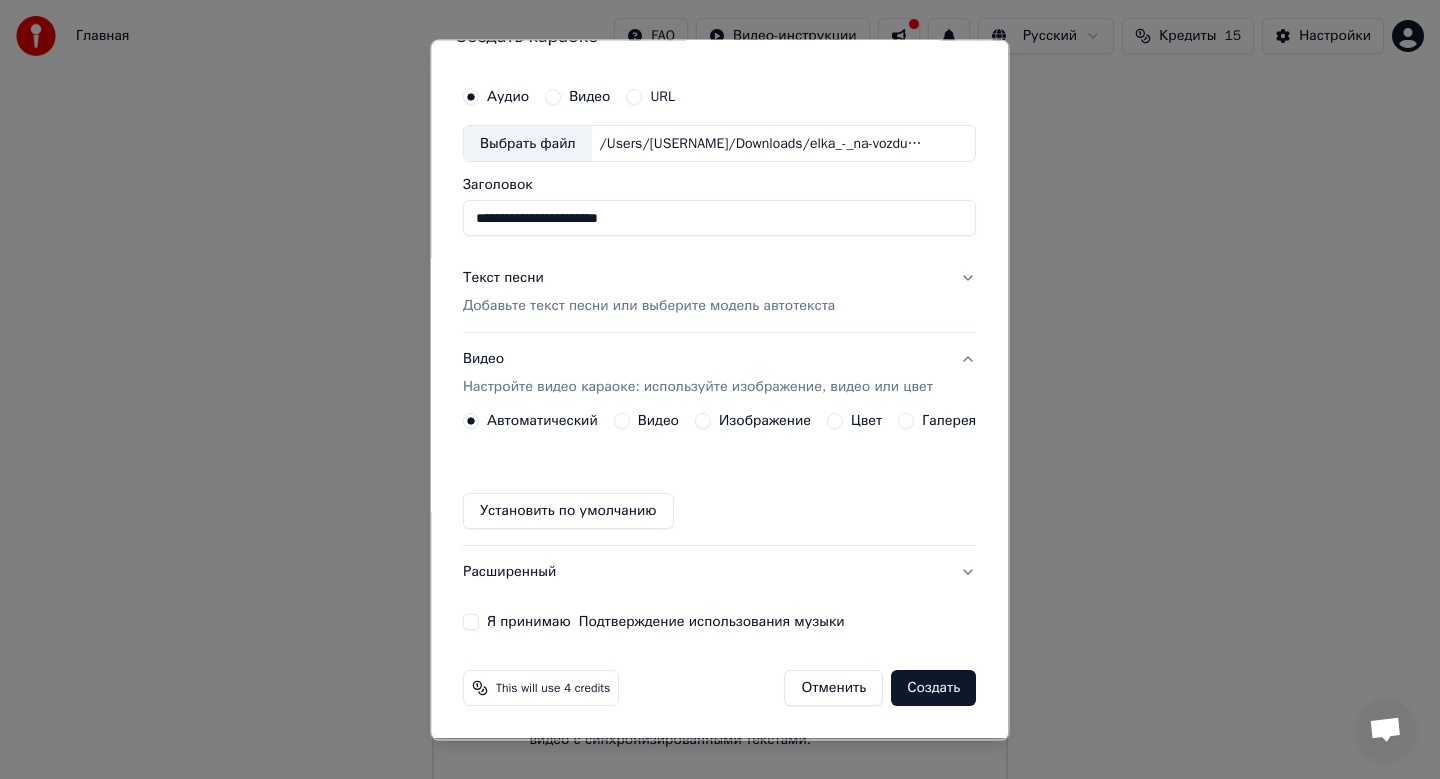 click on "Изображение" at bounding box center [753, 422] 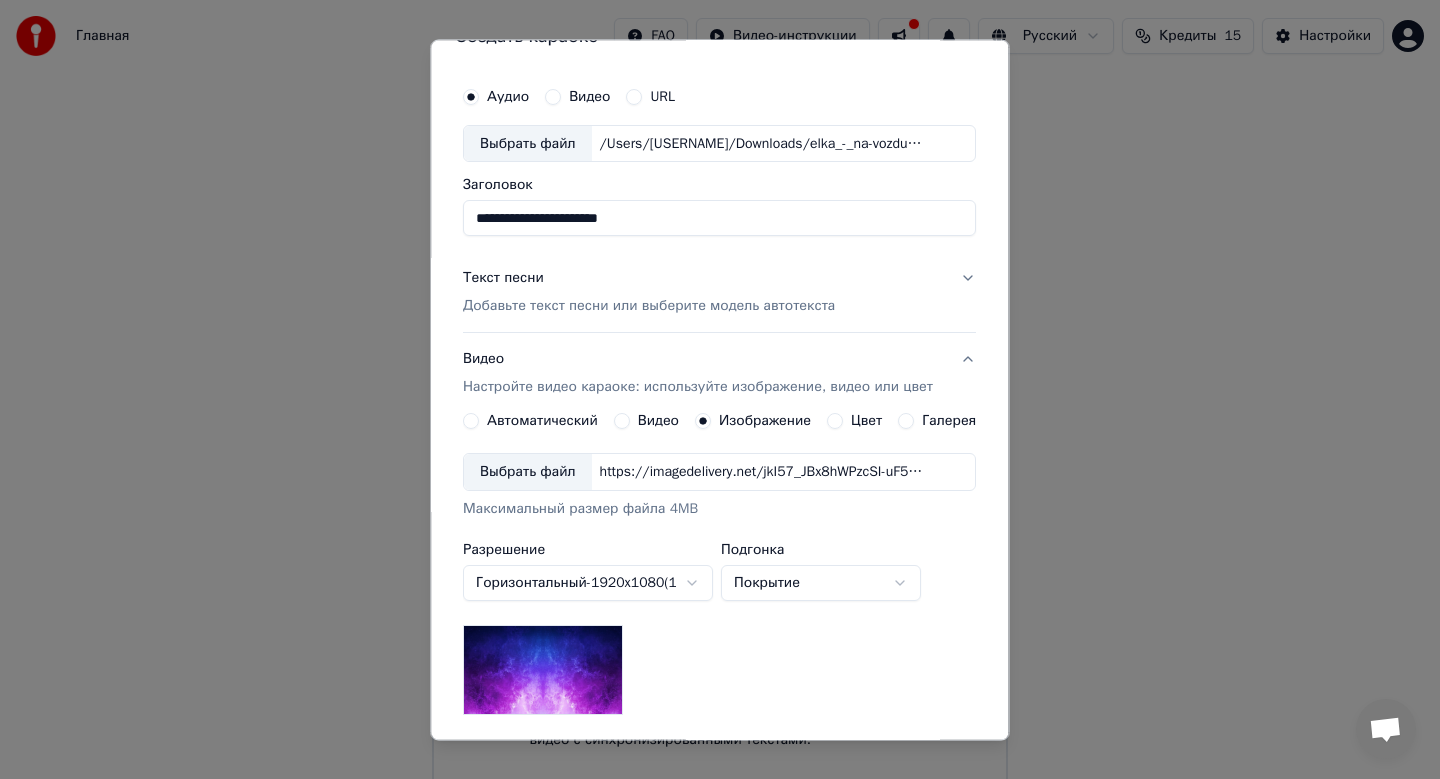 click on "Выбрать файл" at bounding box center [528, 473] 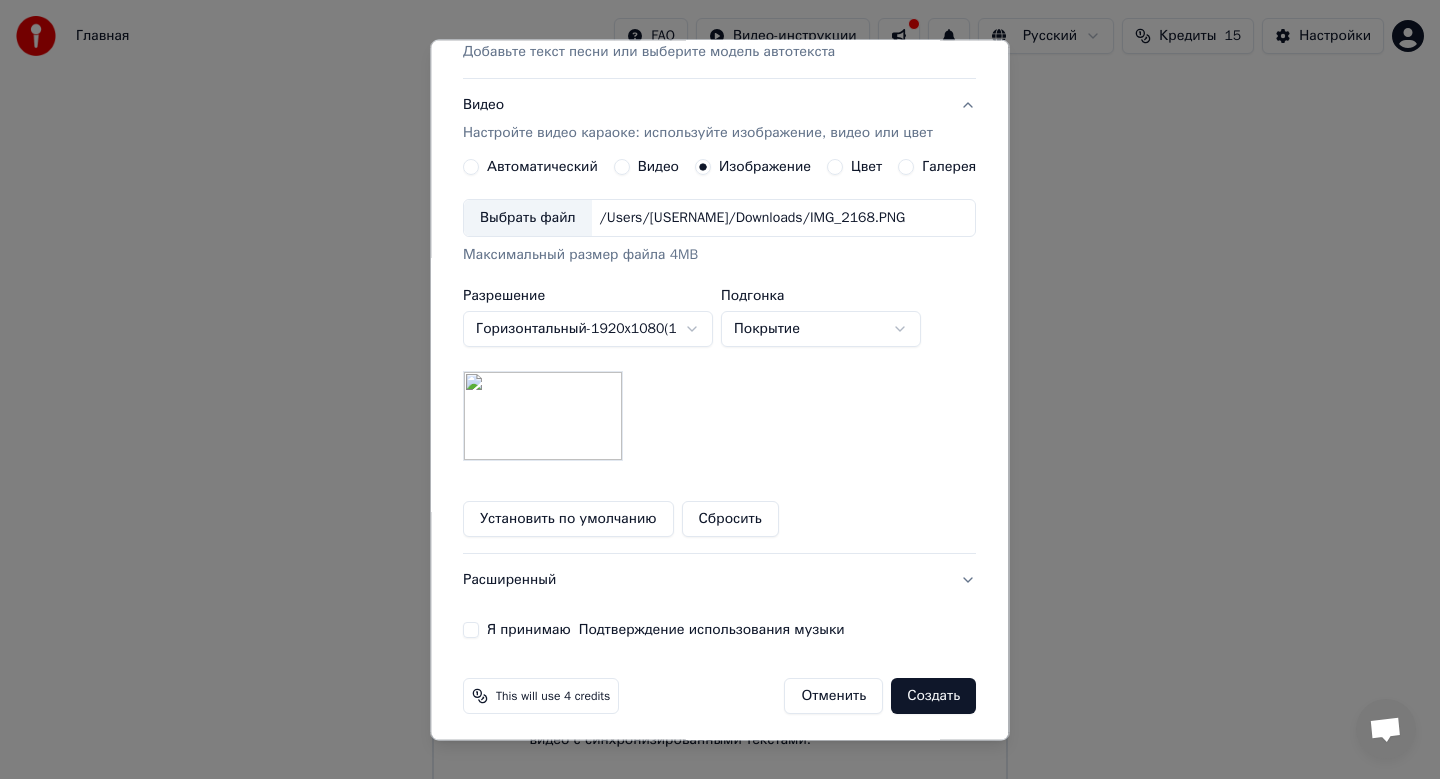 scroll, scrollTop: 299, scrollLeft: 0, axis: vertical 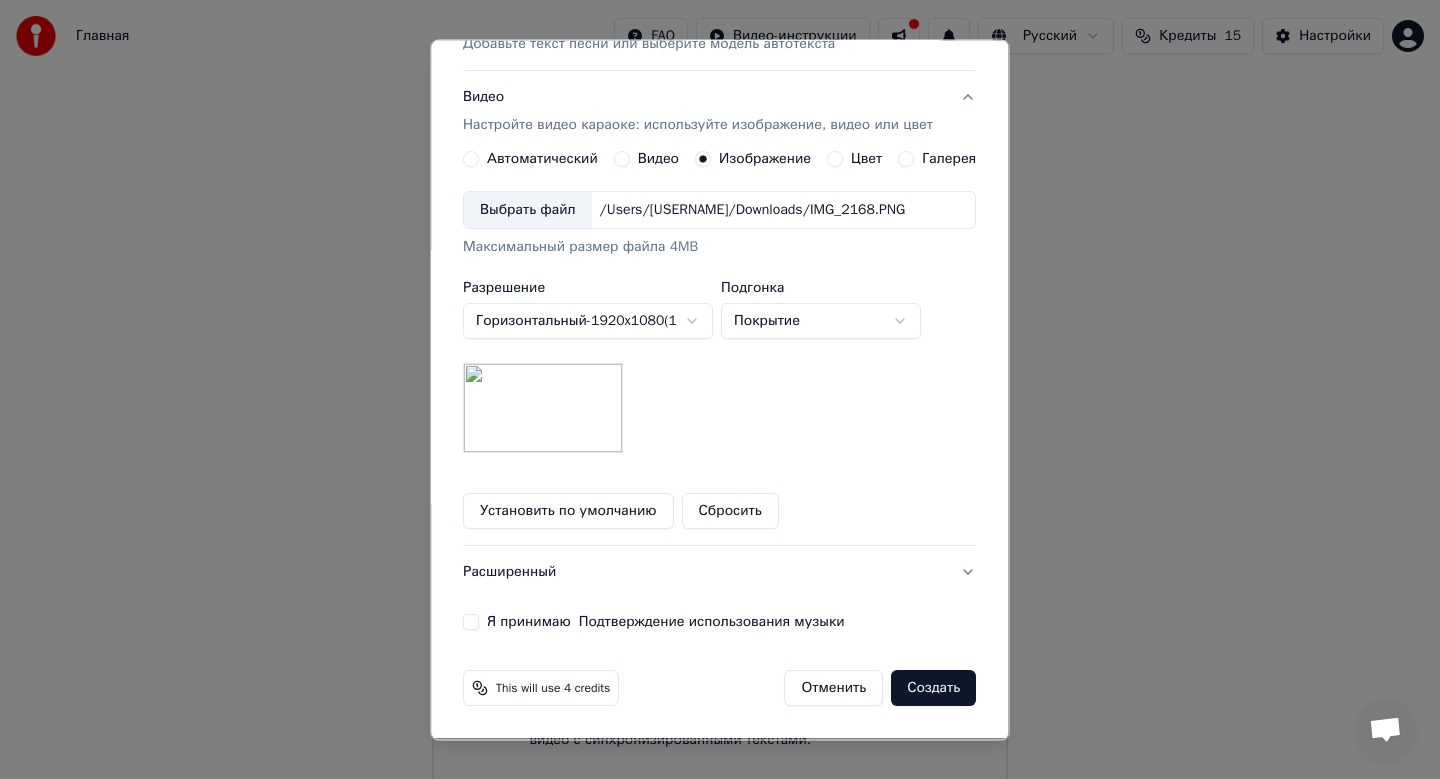 click on "Я принимаю   Подтверждение использования музыки" at bounding box center (471, 623) 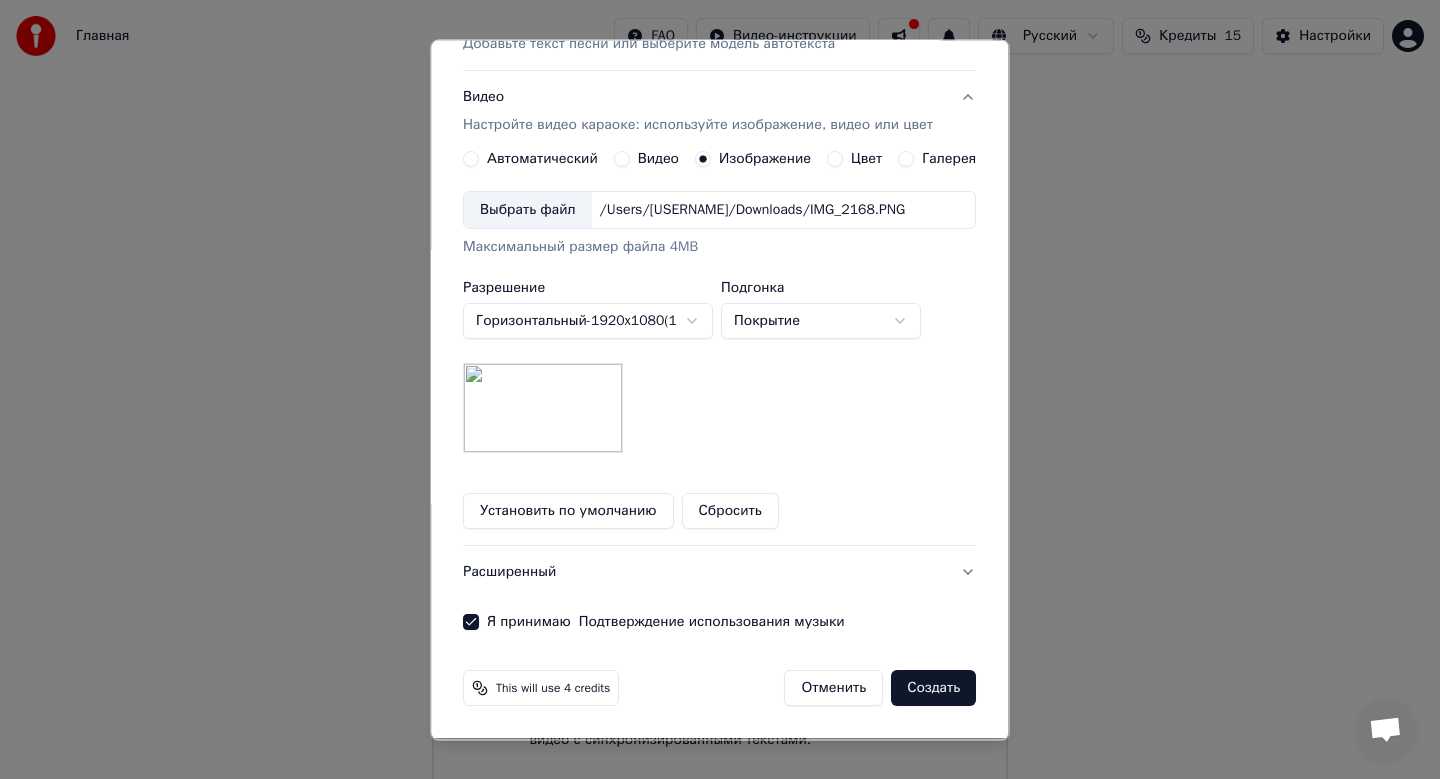click on "Создать" at bounding box center [934, 689] 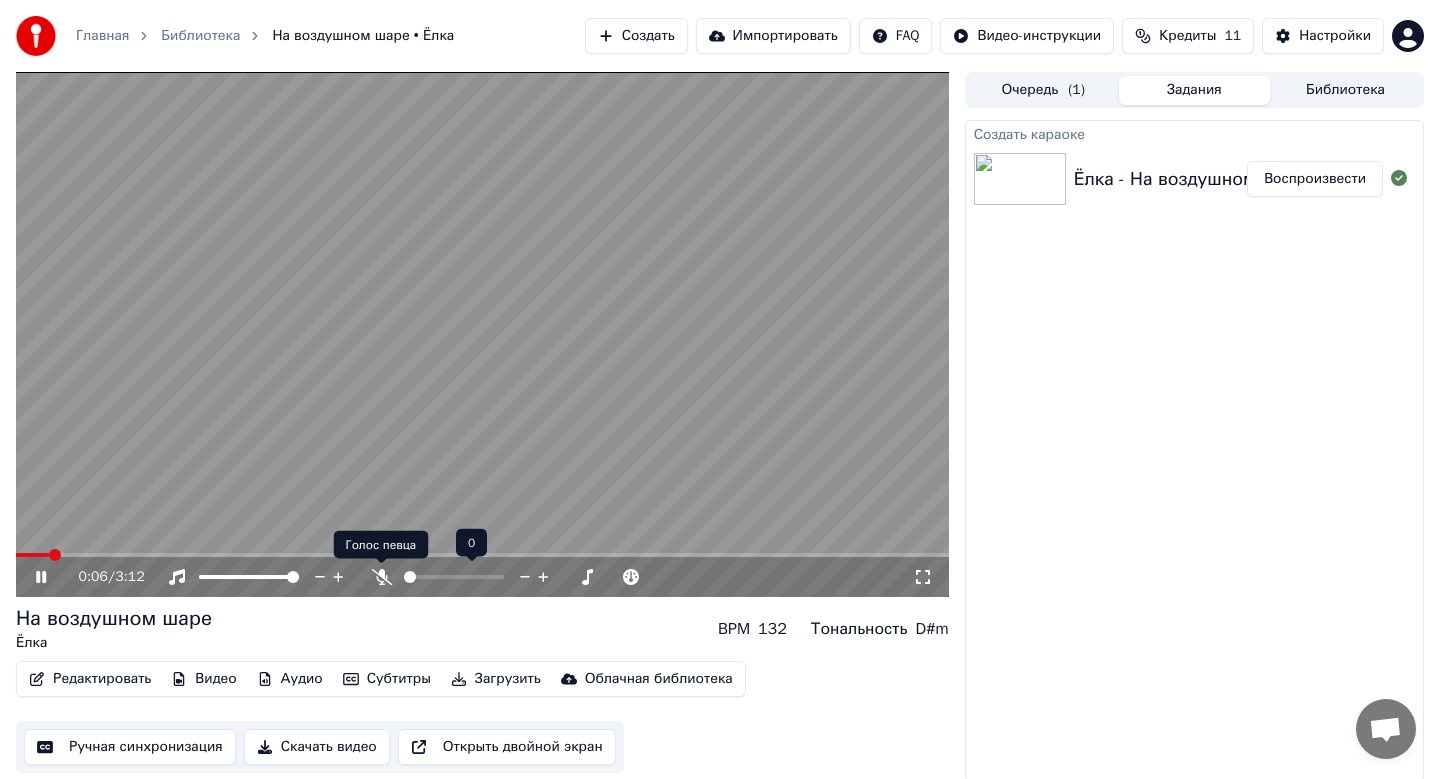 click 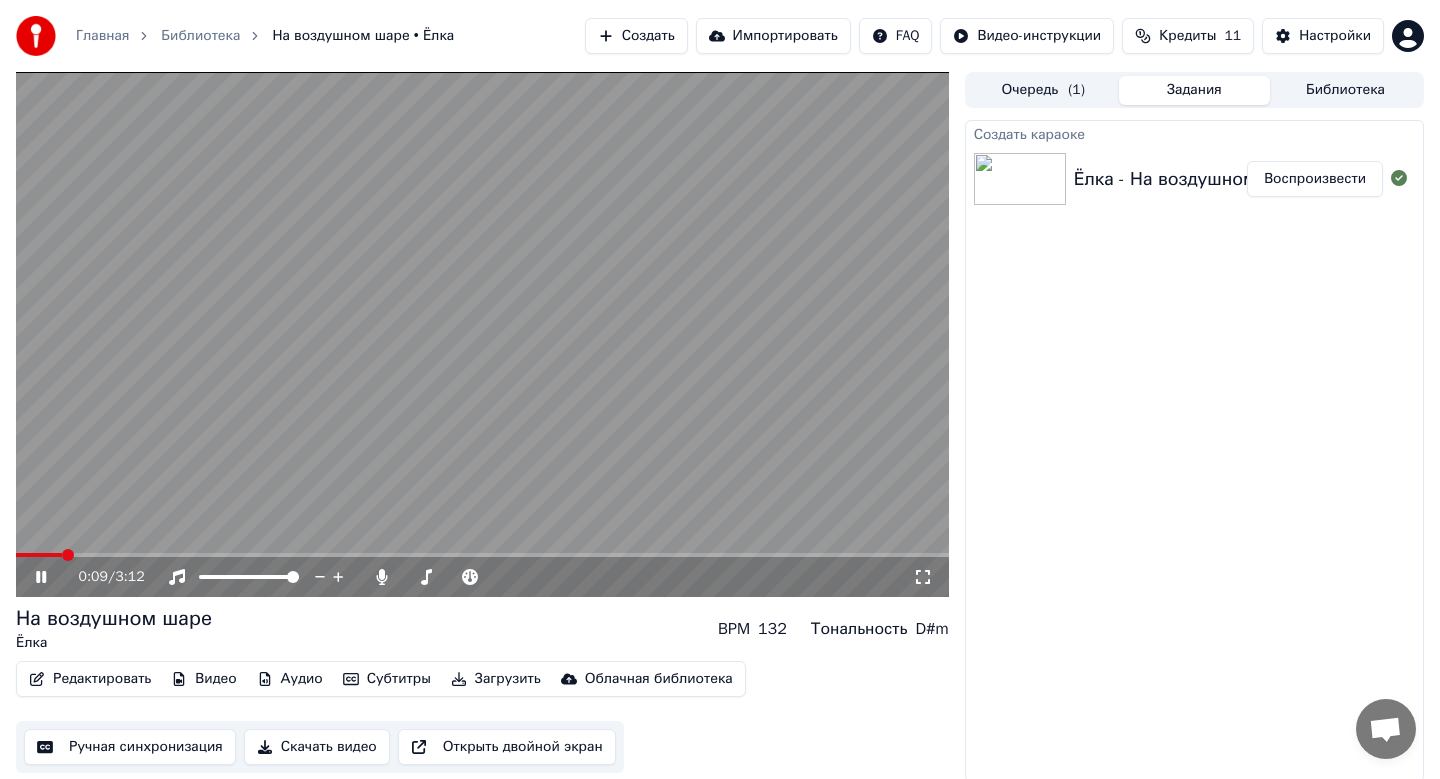 click on "Скачать видео" at bounding box center [317, 747] 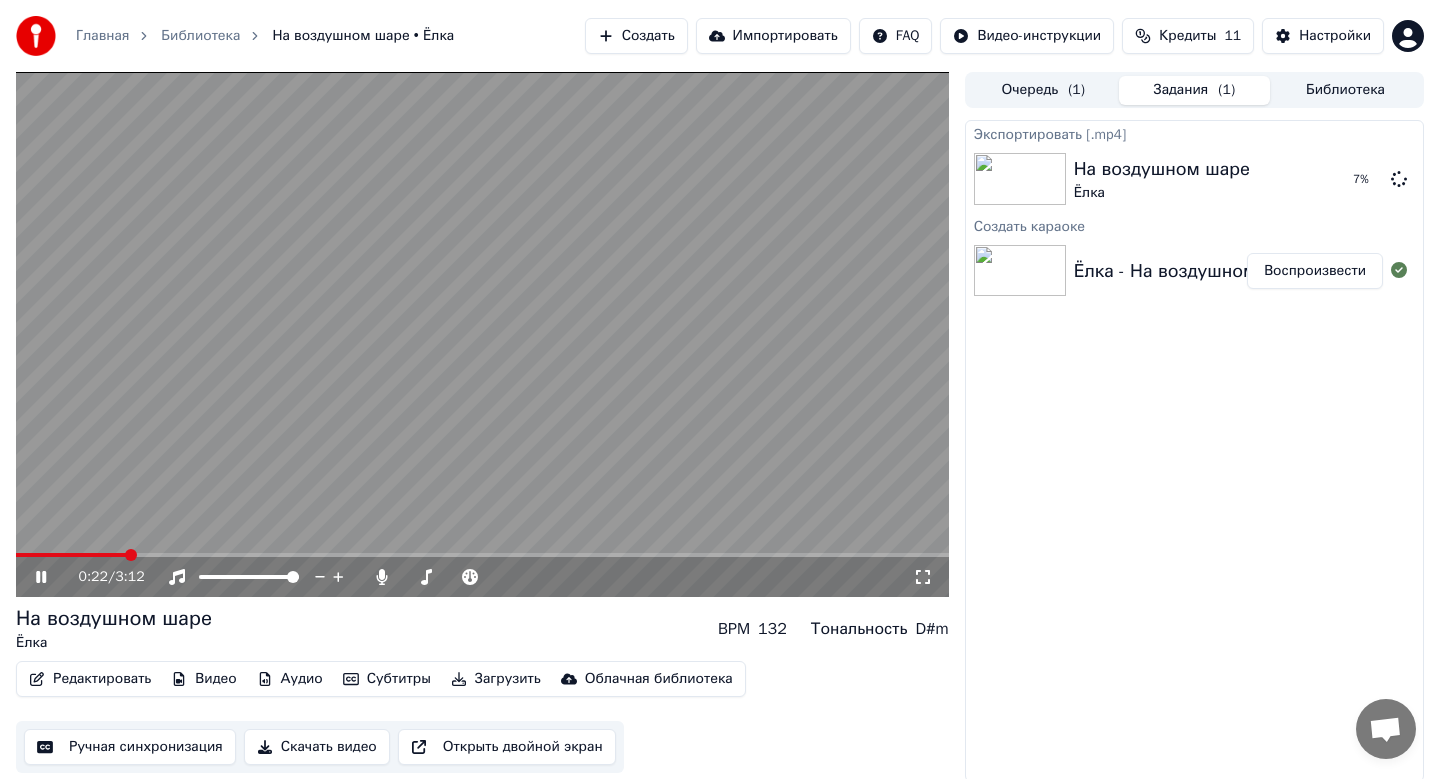 click 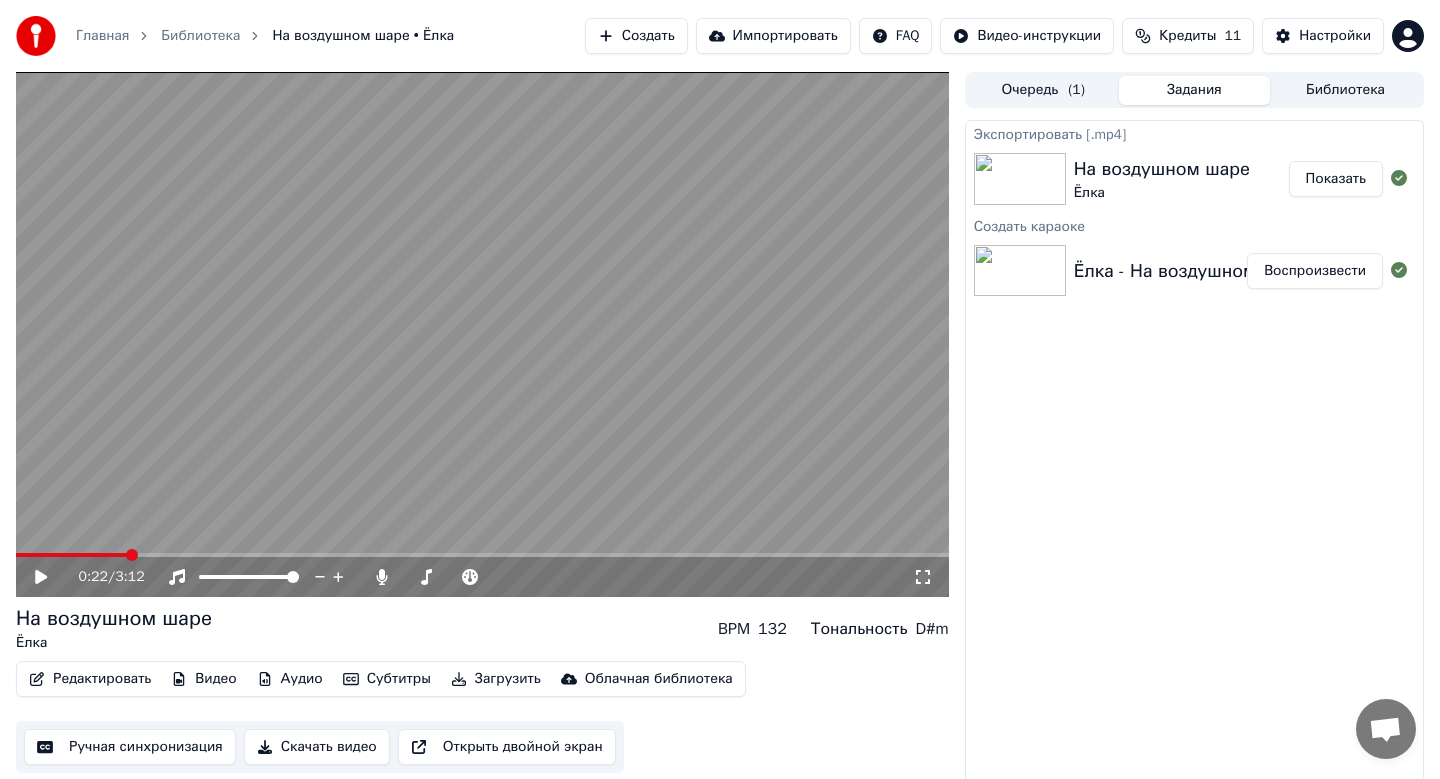 click on "Показать" at bounding box center [1336, 179] 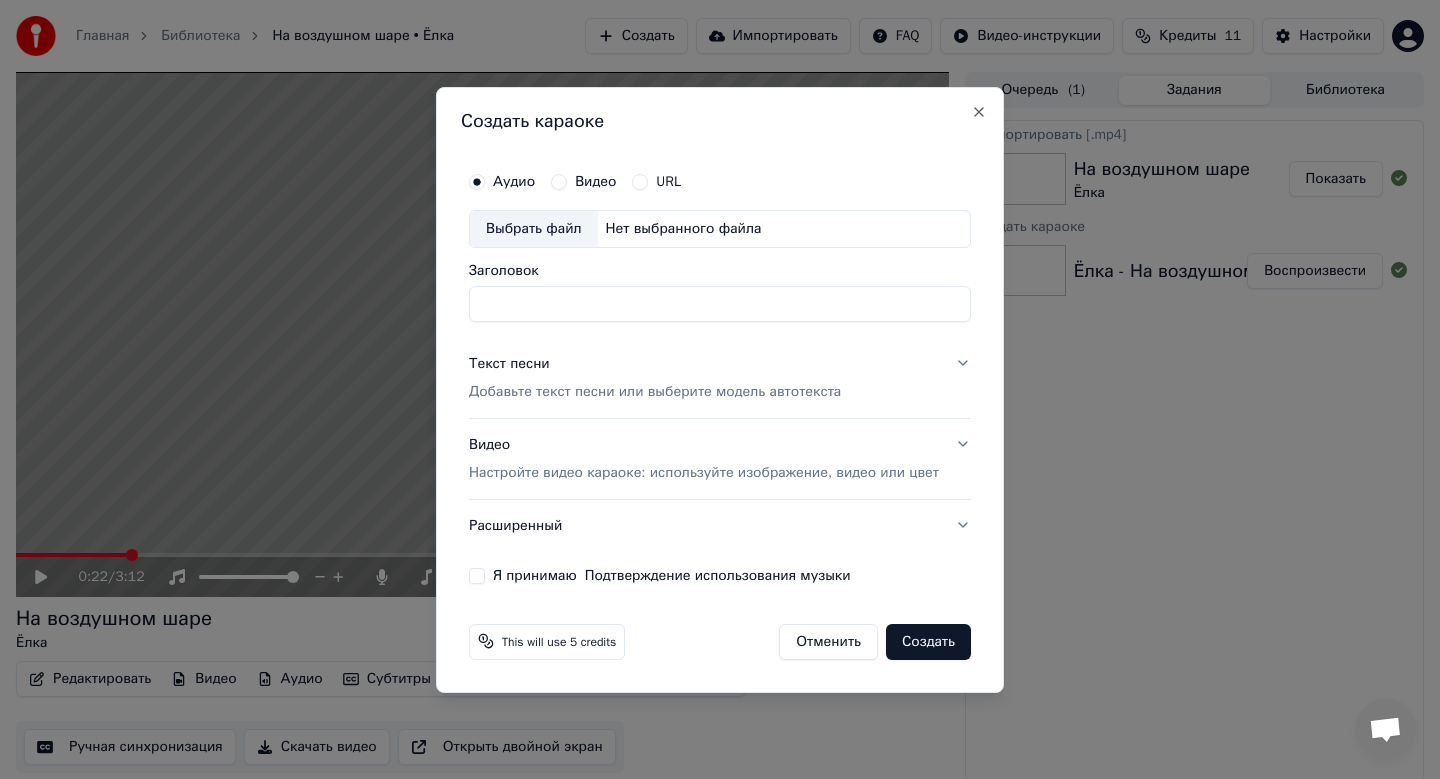 click on "Выбрать файл" at bounding box center (534, 229) 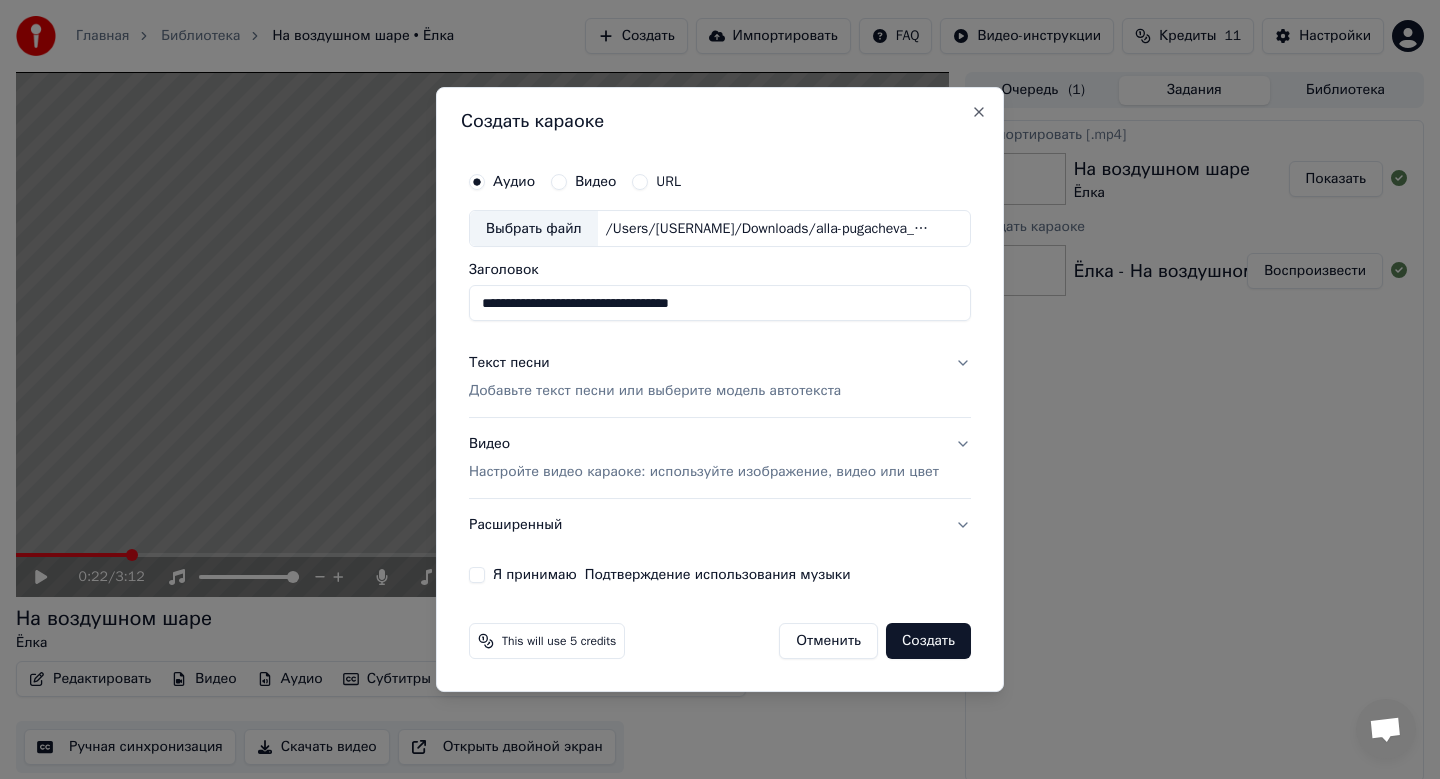 drag, startPoint x: 772, startPoint y: 306, endPoint x: 348, endPoint y: 296, distance: 424.11792 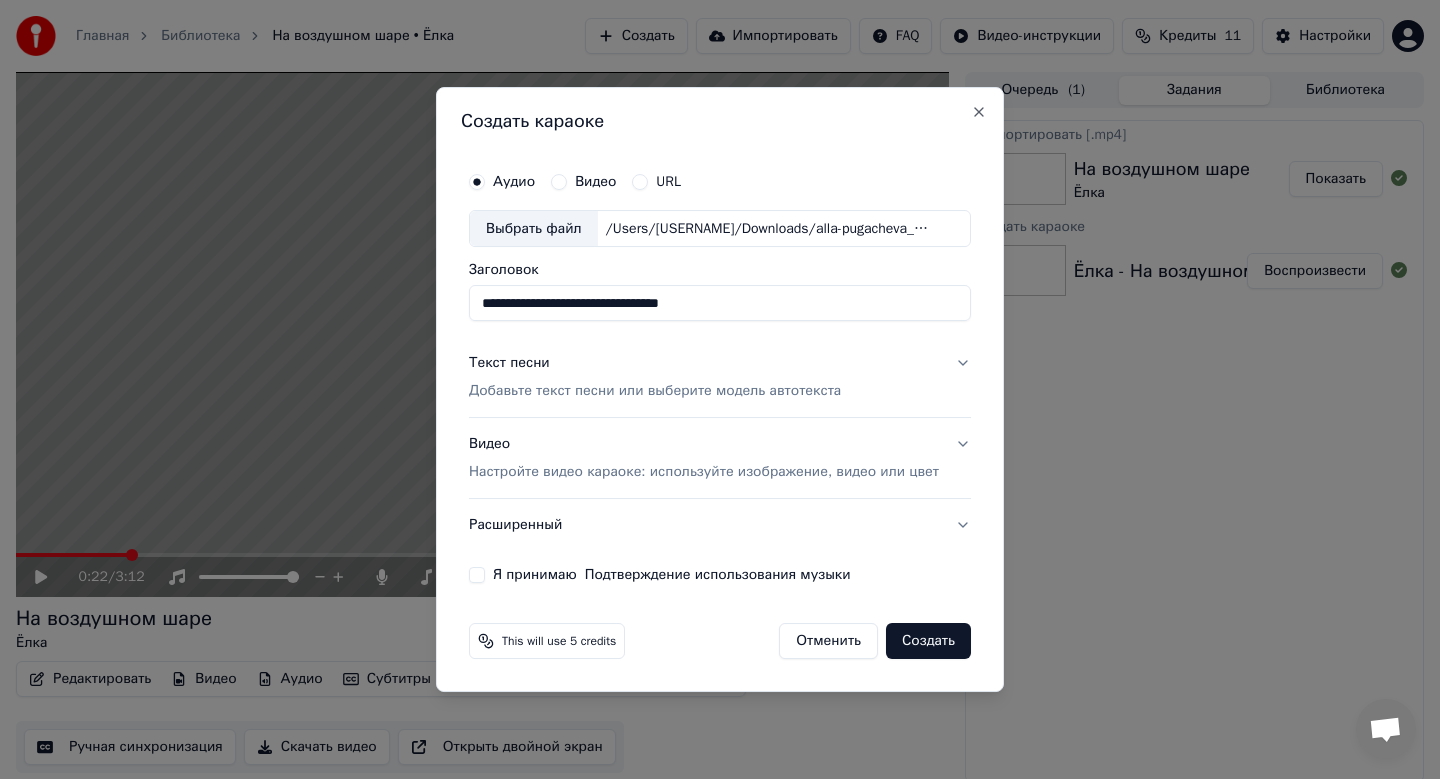 type on "**********" 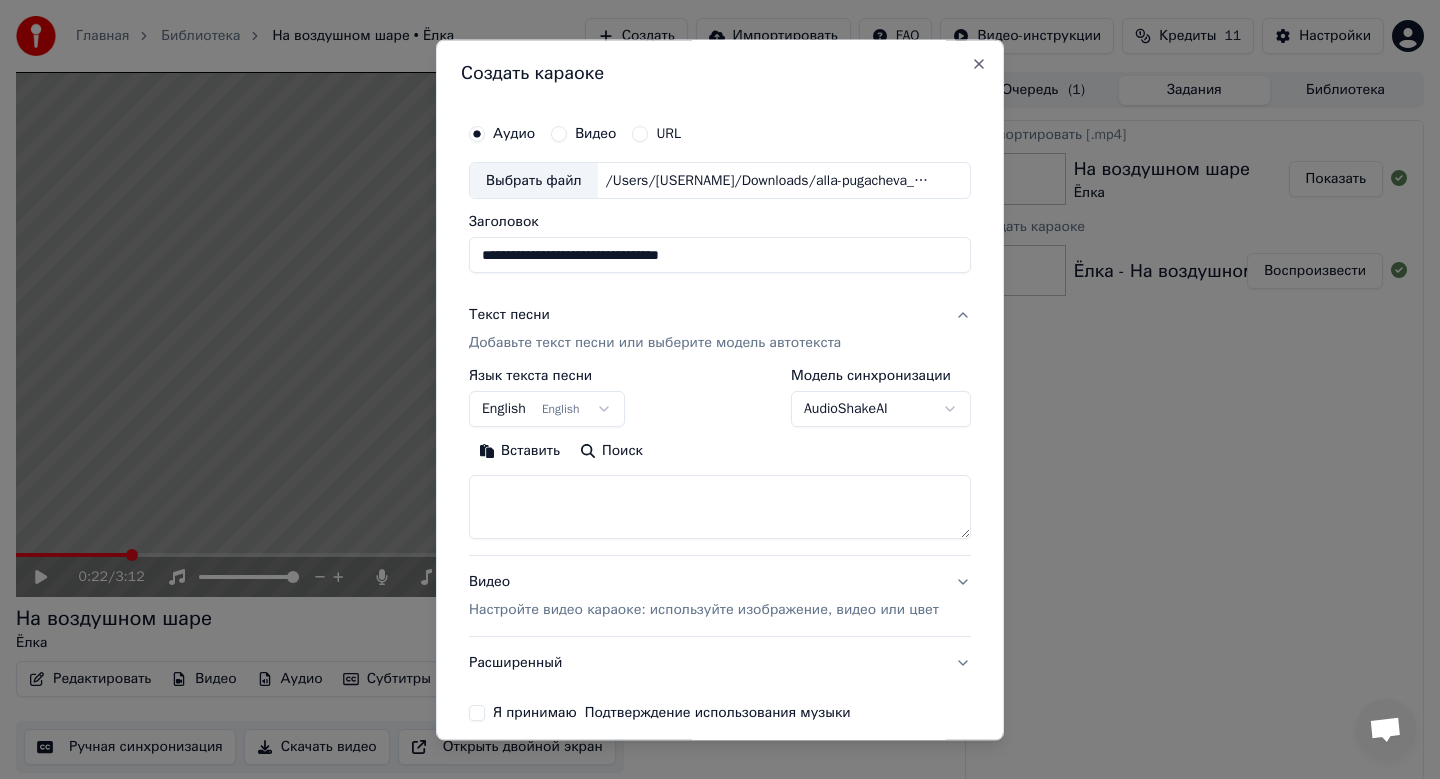 click on "**********" at bounding box center [720, 389] 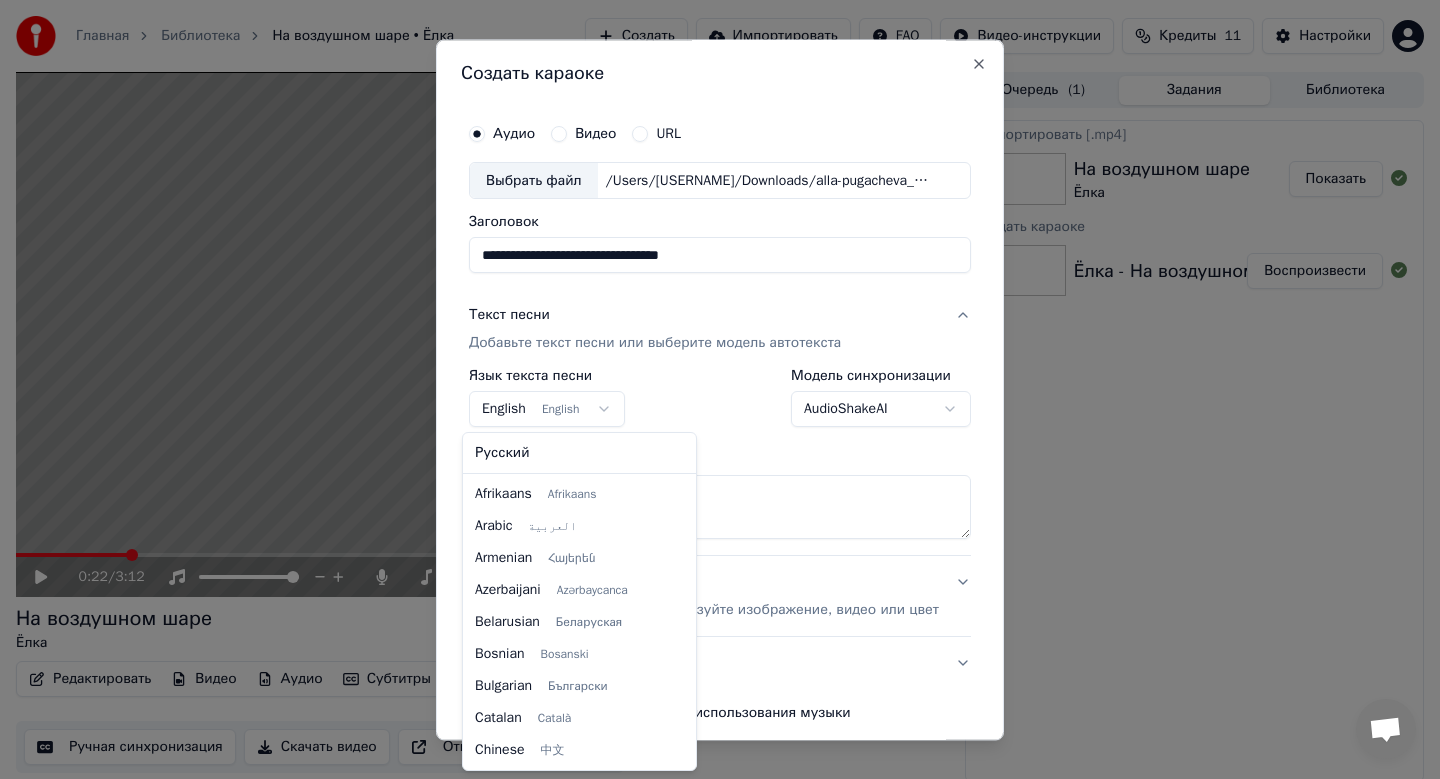 scroll, scrollTop: 160, scrollLeft: 0, axis: vertical 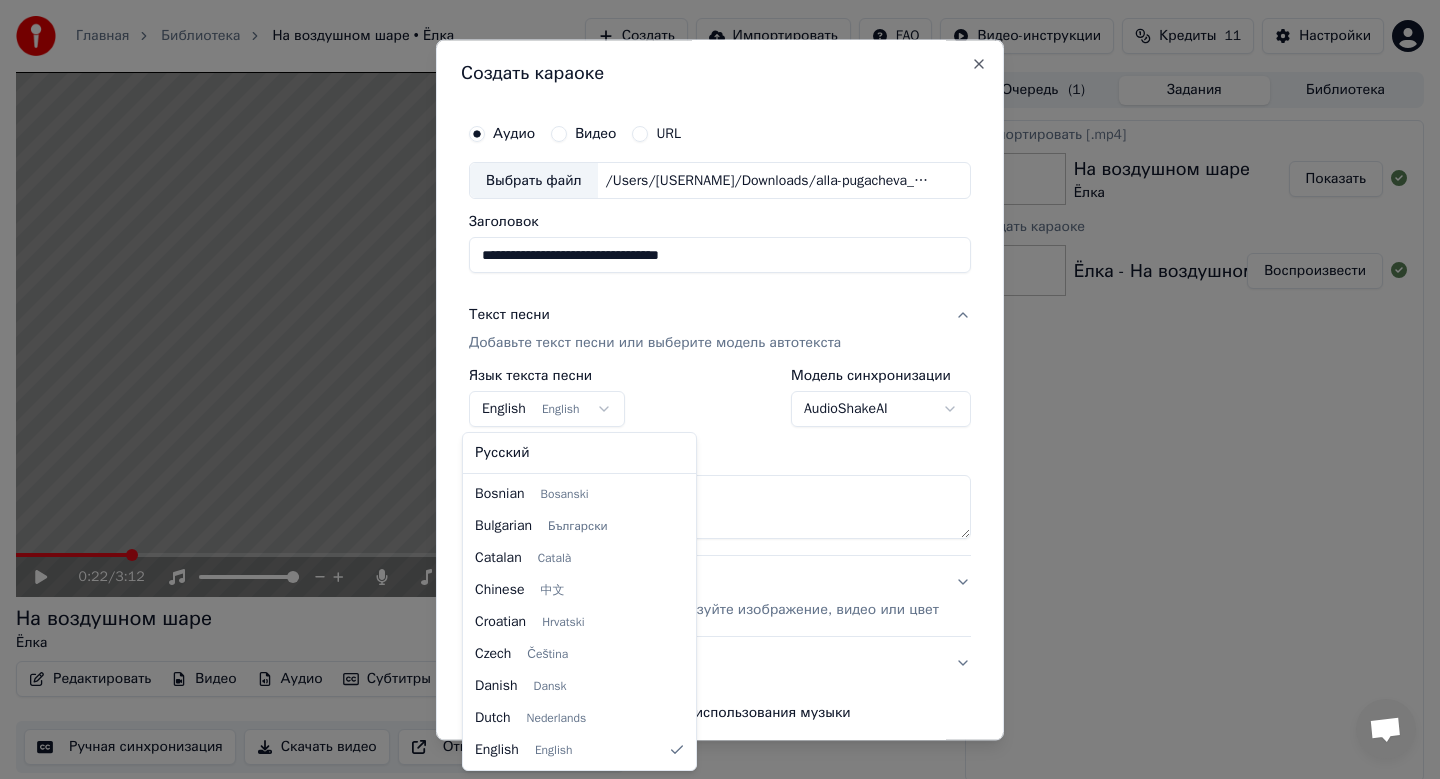 select on "**" 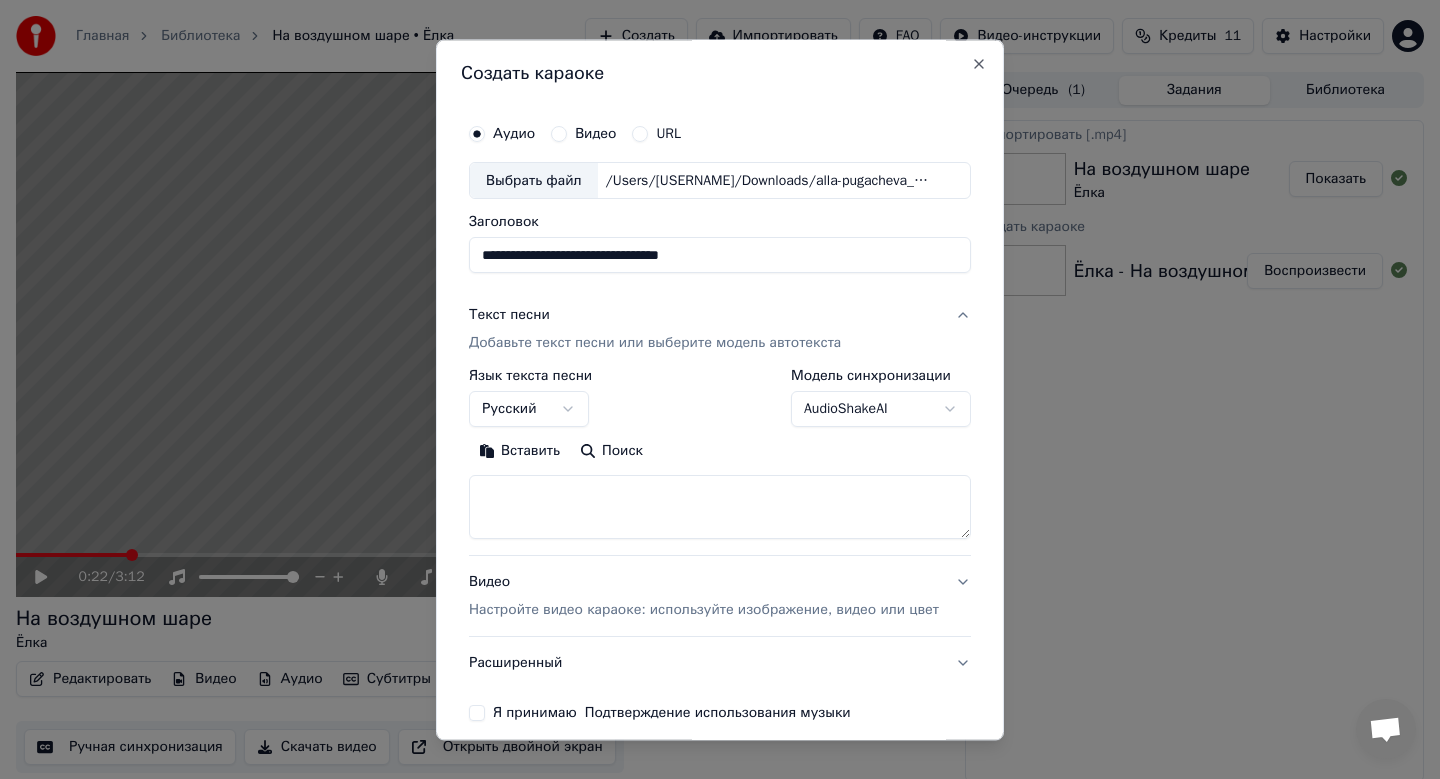 click on "Вставить" at bounding box center (519, 452) 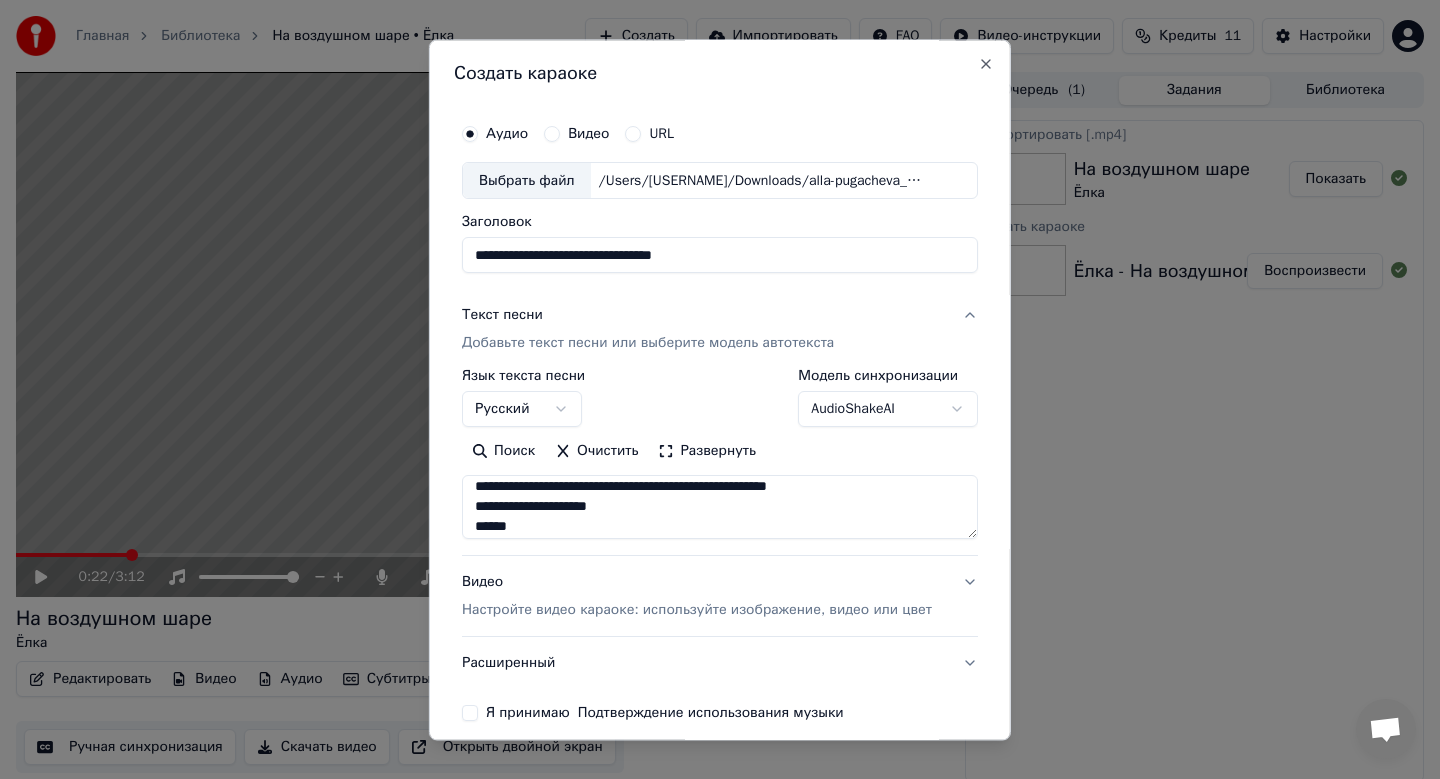scroll, scrollTop: 553, scrollLeft: 0, axis: vertical 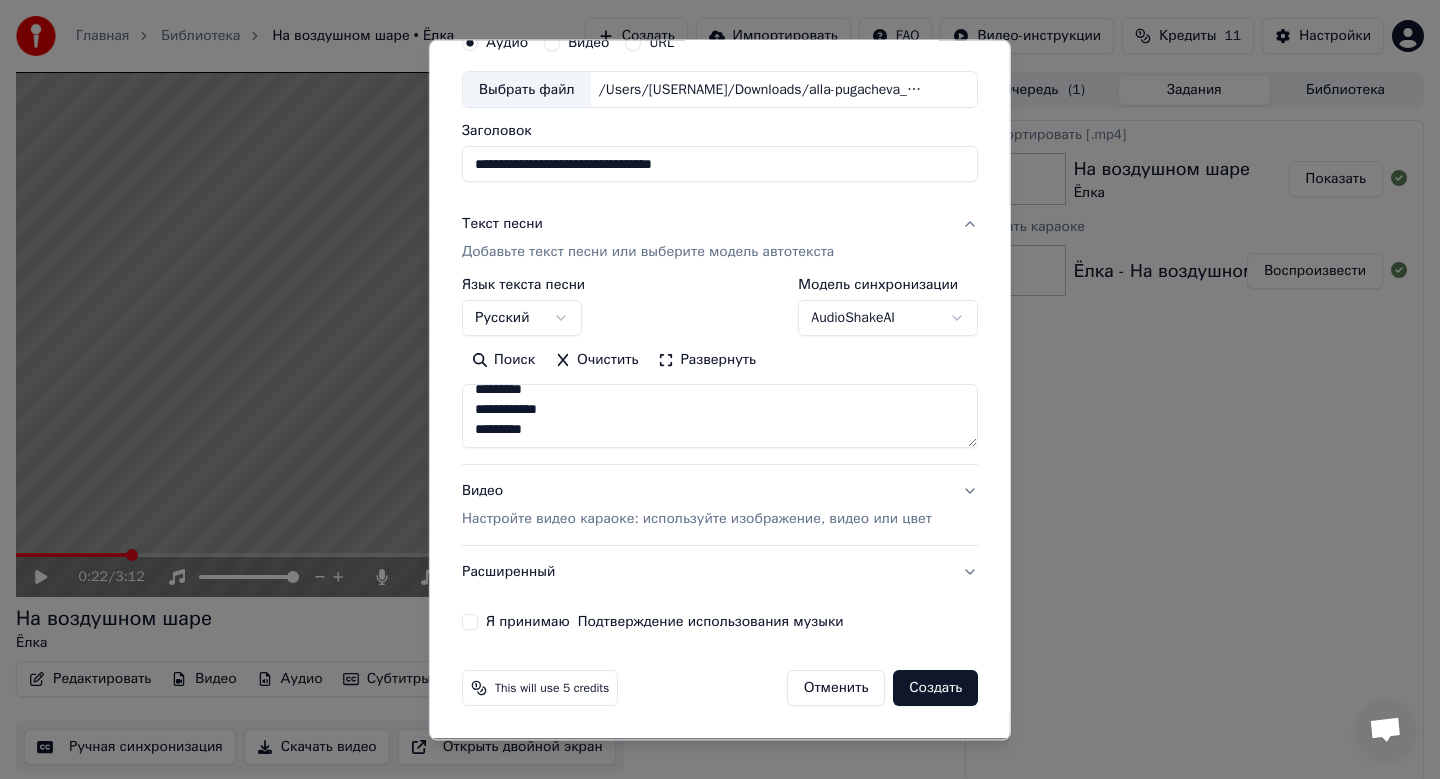 click on "Настройте видео караоке: используйте изображение, видео или цвет" at bounding box center (697, 520) 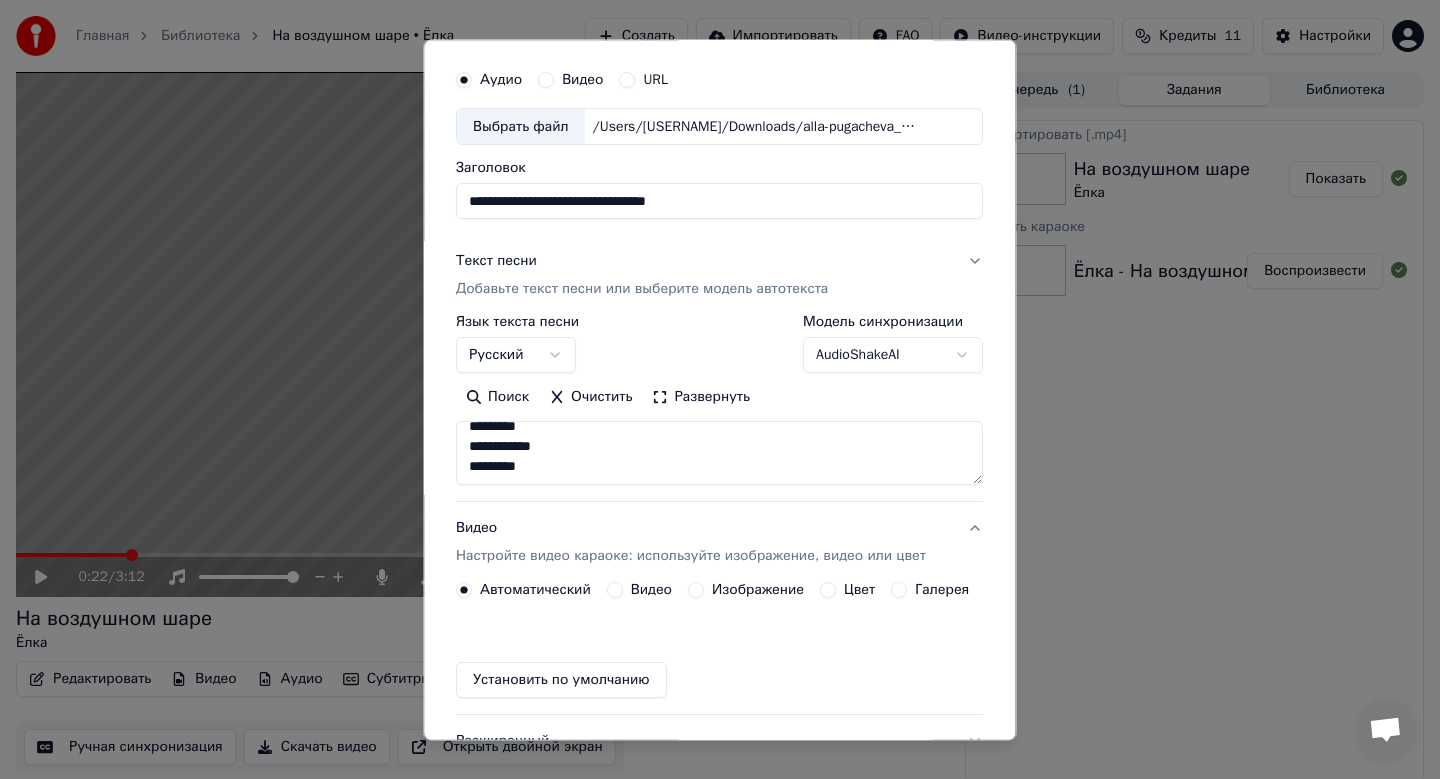 scroll, scrollTop: 37, scrollLeft: 0, axis: vertical 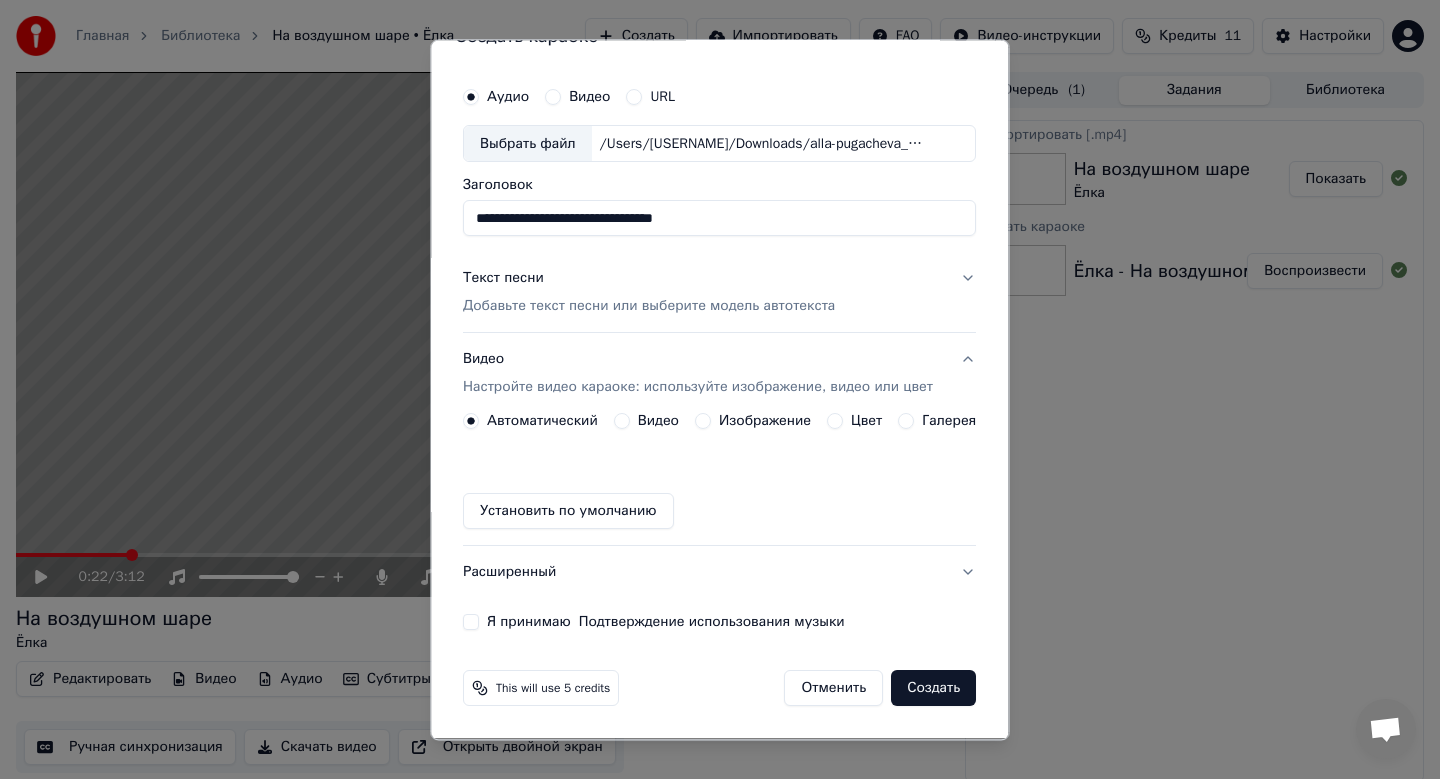 click on "Изображение" at bounding box center [765, 422] 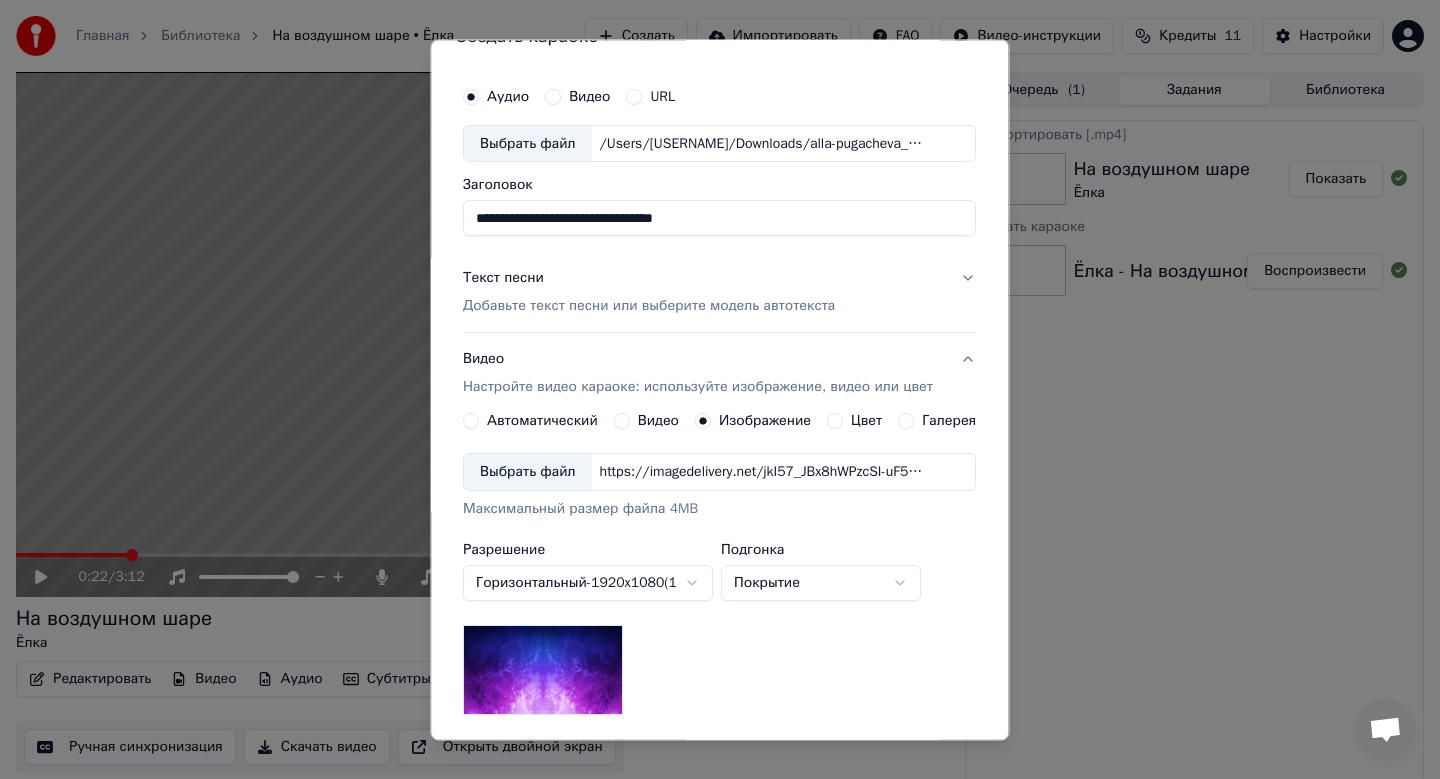 click on "Выбрать файл" at bounding box center (528, 473) 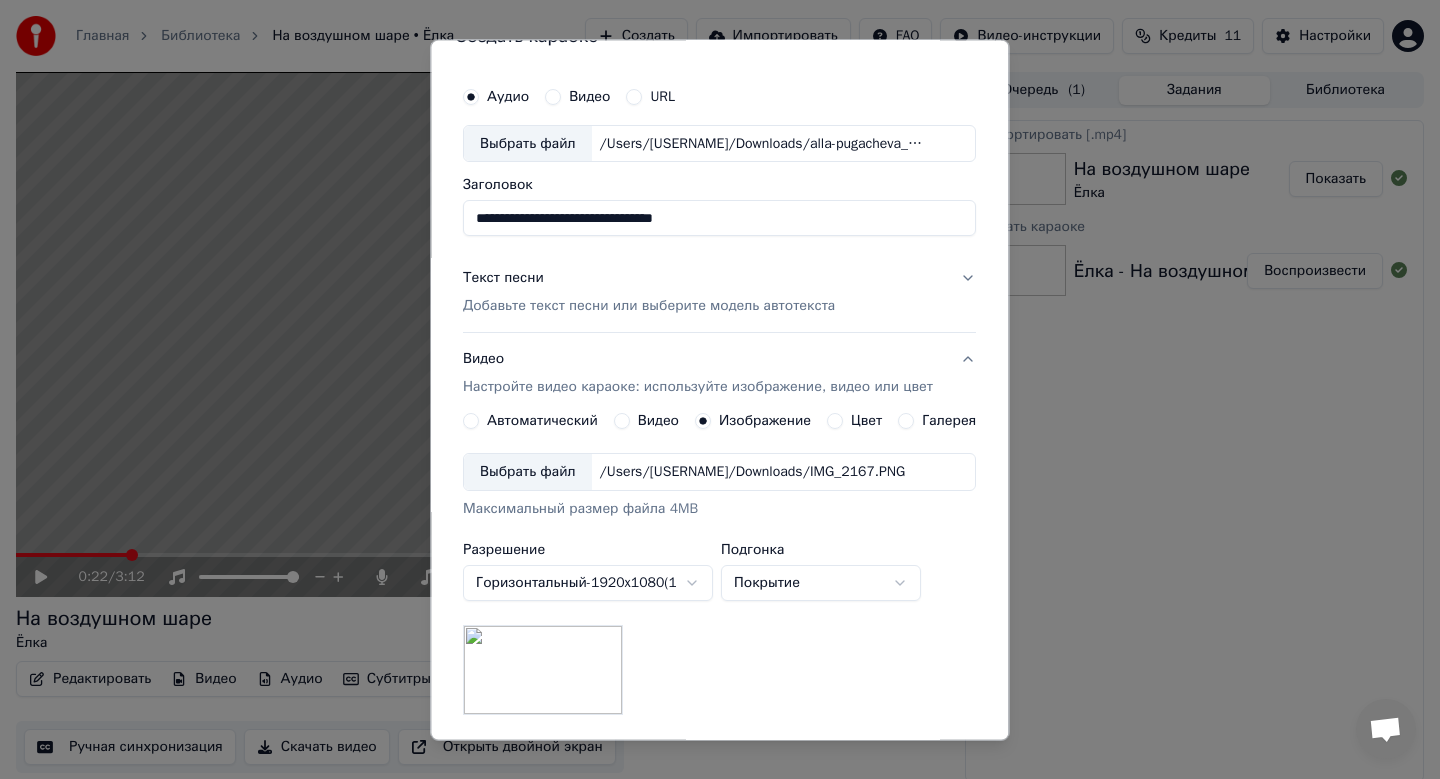 click on "Текст песни Добавьте текст песни или выберите модель автотекста" at bounding box center [719, 293] 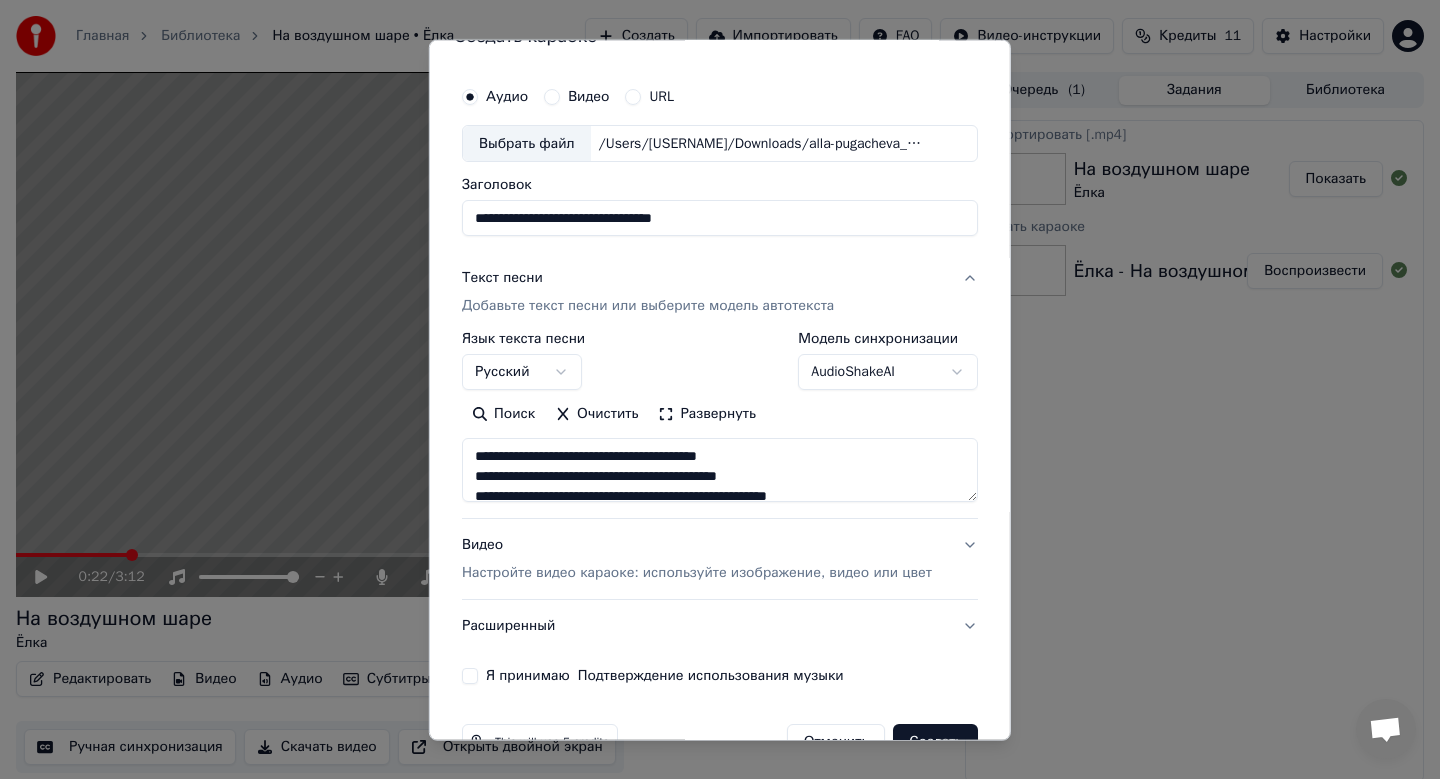 scroll, scrollTop: 91, scrollLeft: 0, axis: vertical 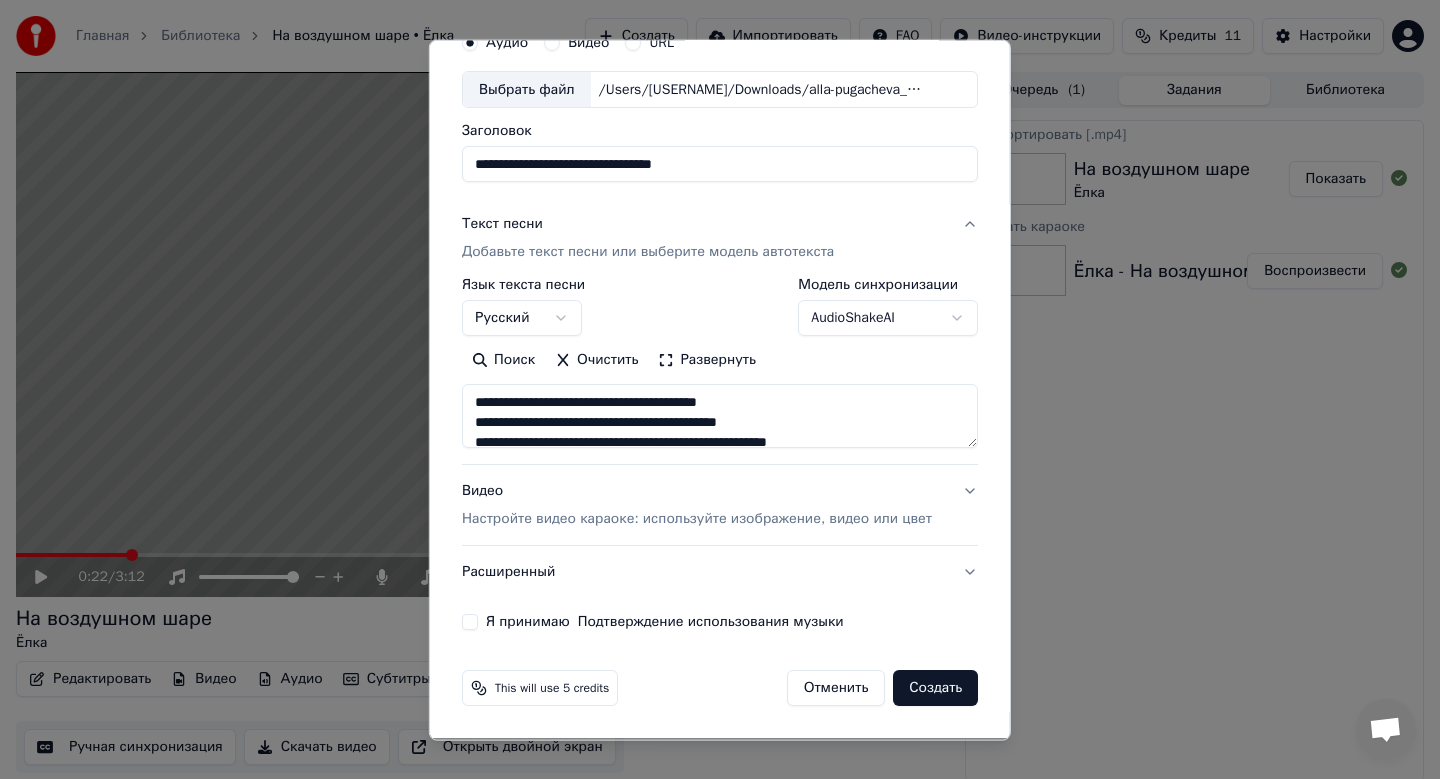 click on "Я принимаю   Подтверждение использования музыки" at bounding box center (720, 623) 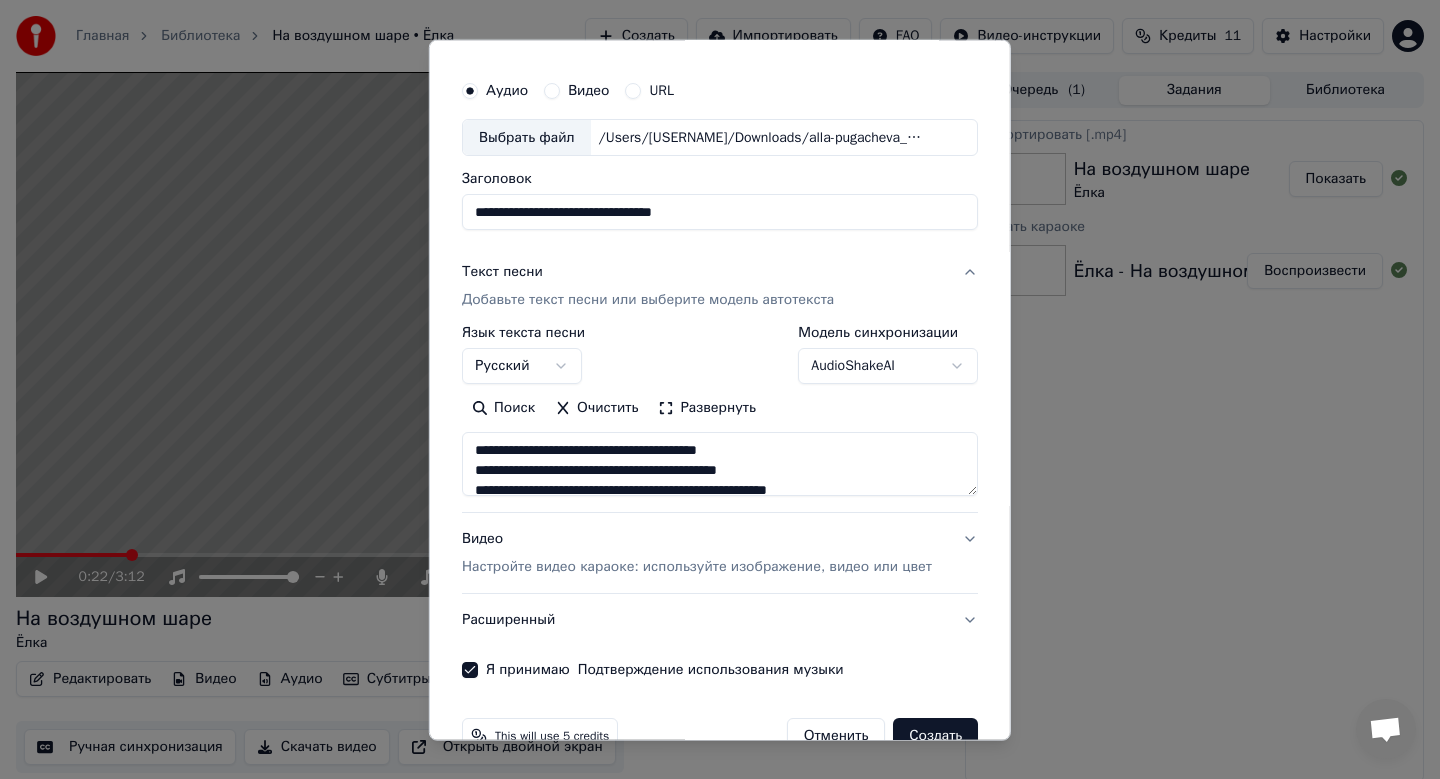 scroll, scrollTop: 91, scrollLeft: 0, axis: vertical 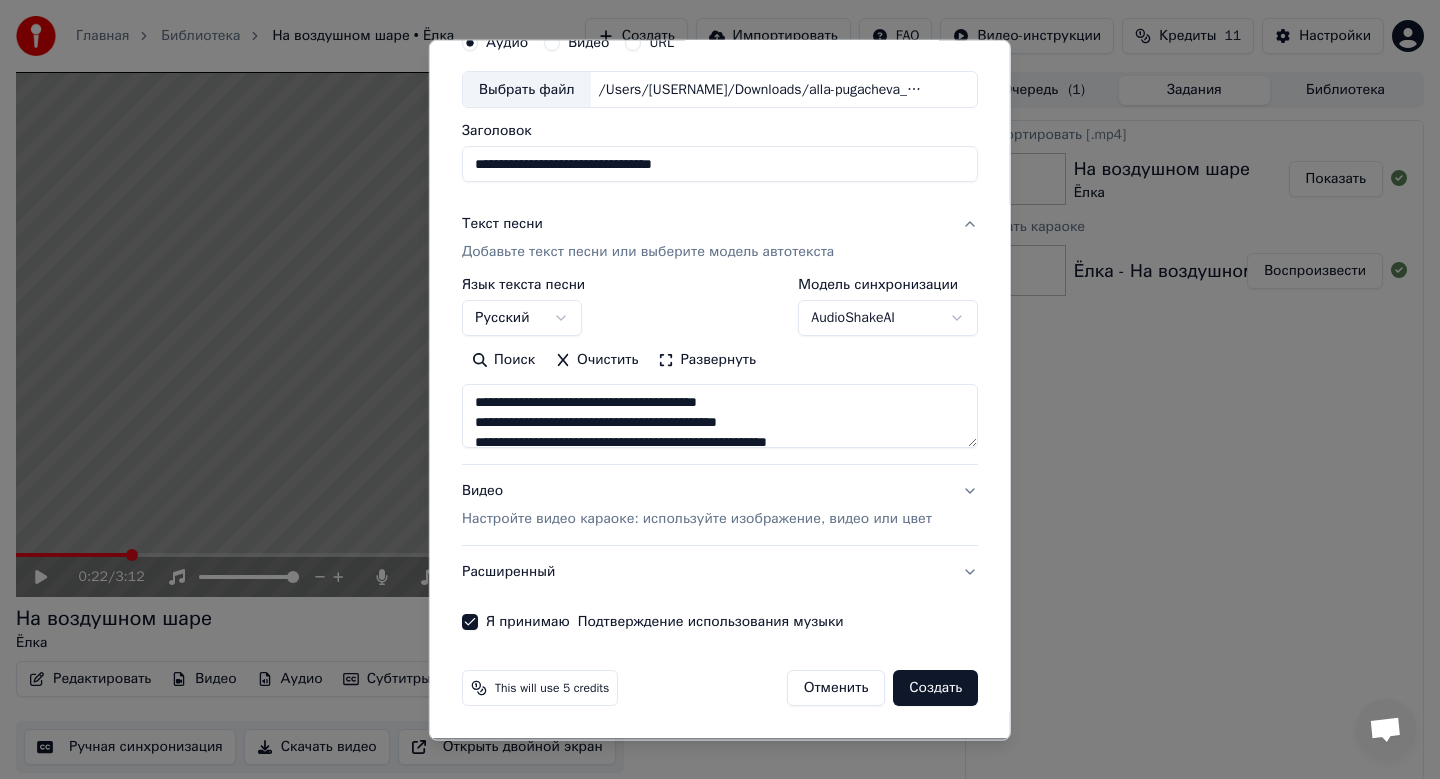 click on "Создать" at bounding box center (935, 689) 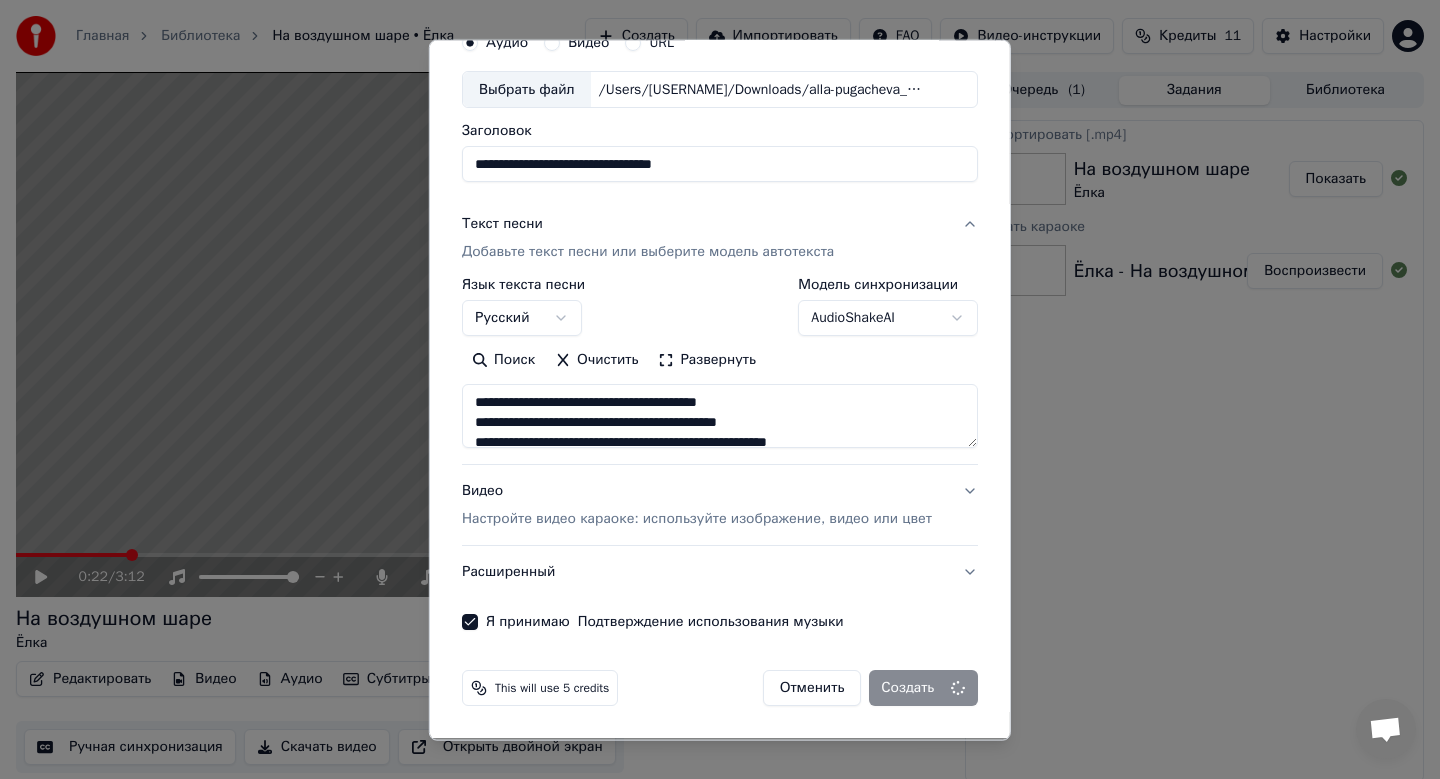 type 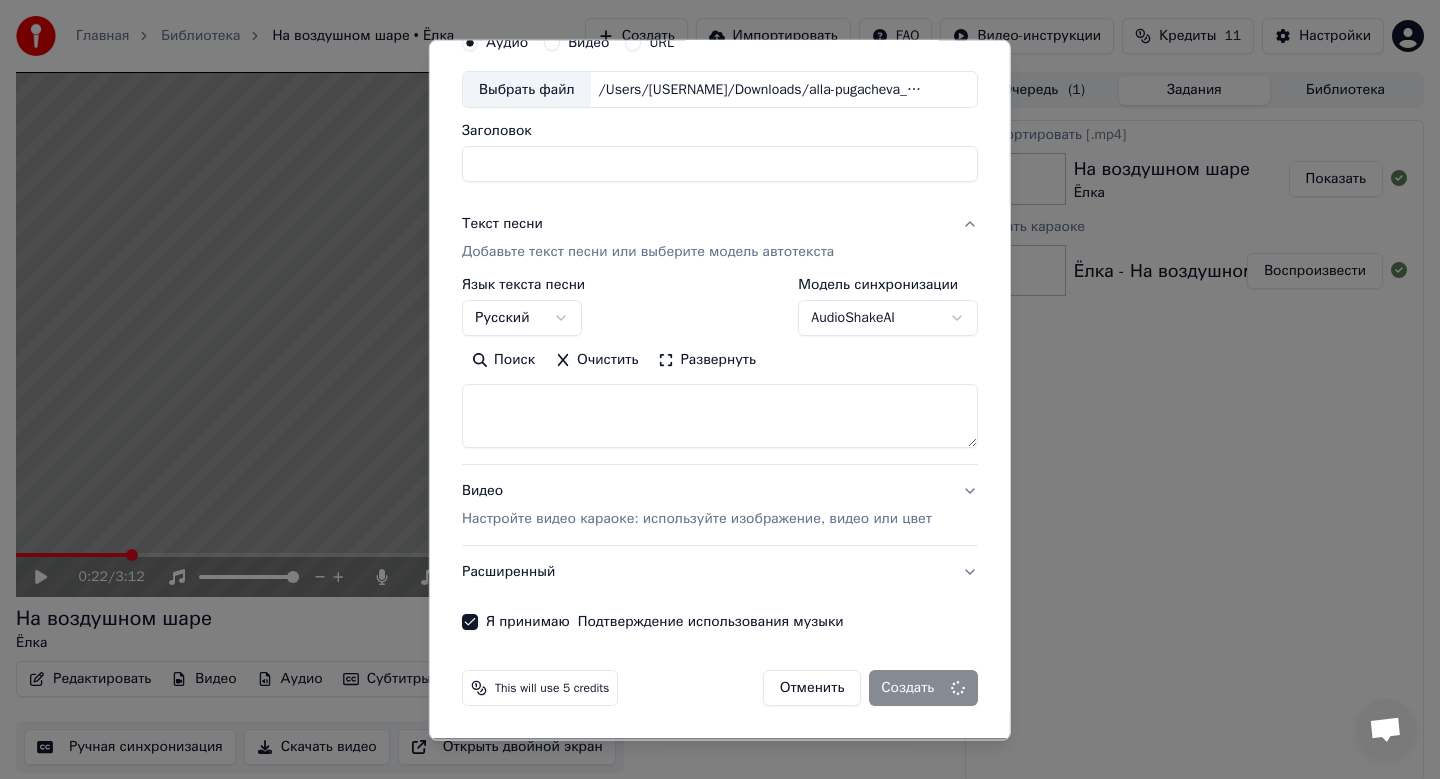 select 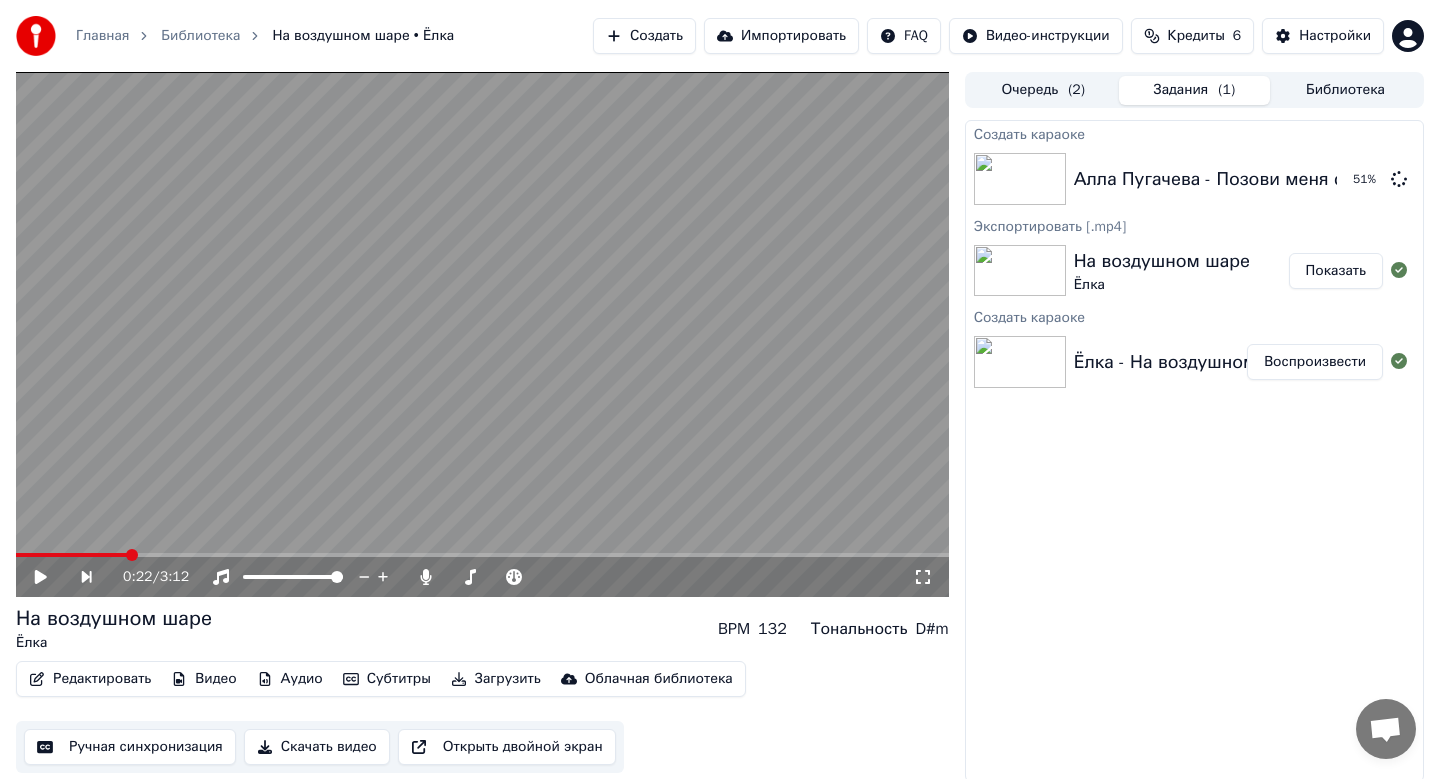 click on "Создать" at bounding box center [644, 36] 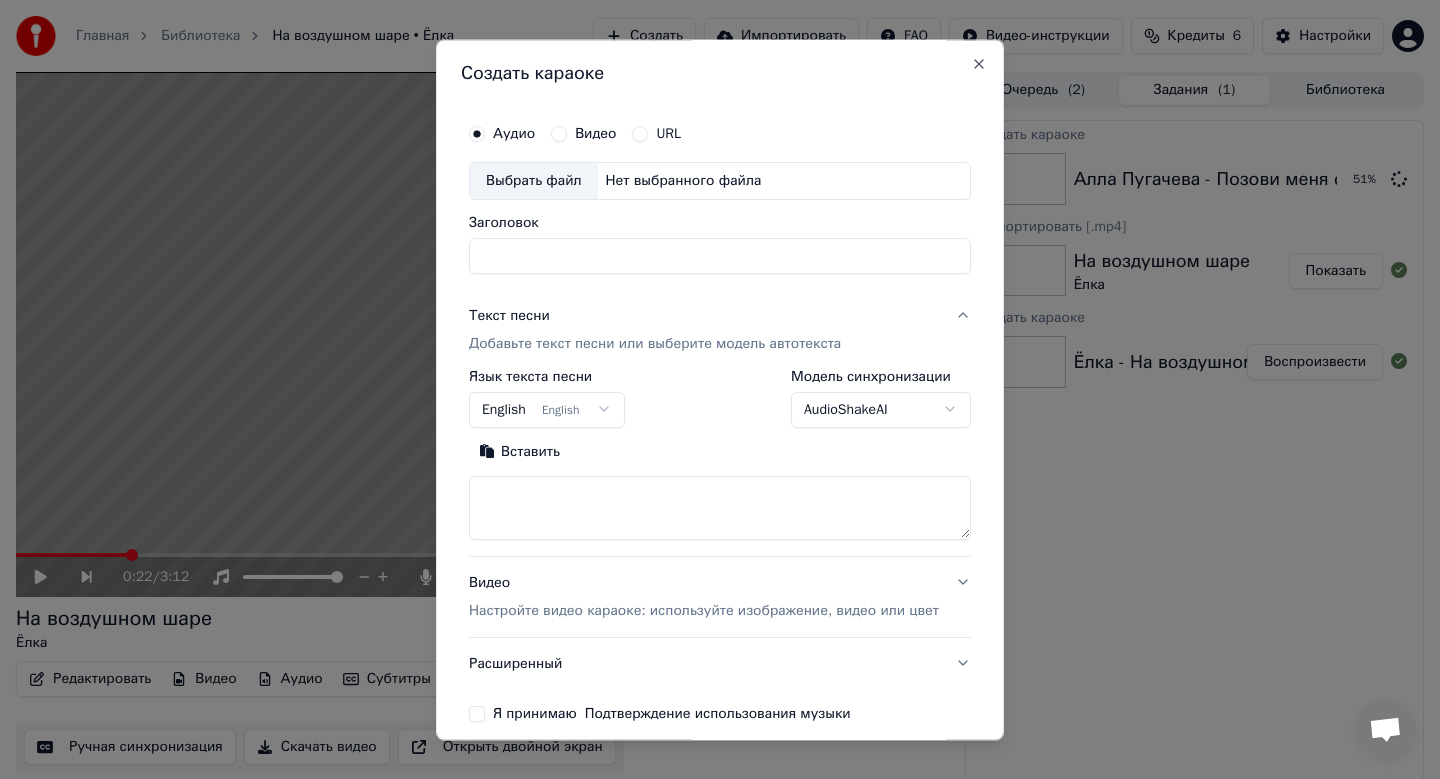 click on "Выбрать файл" at bounding box center [534, 181] 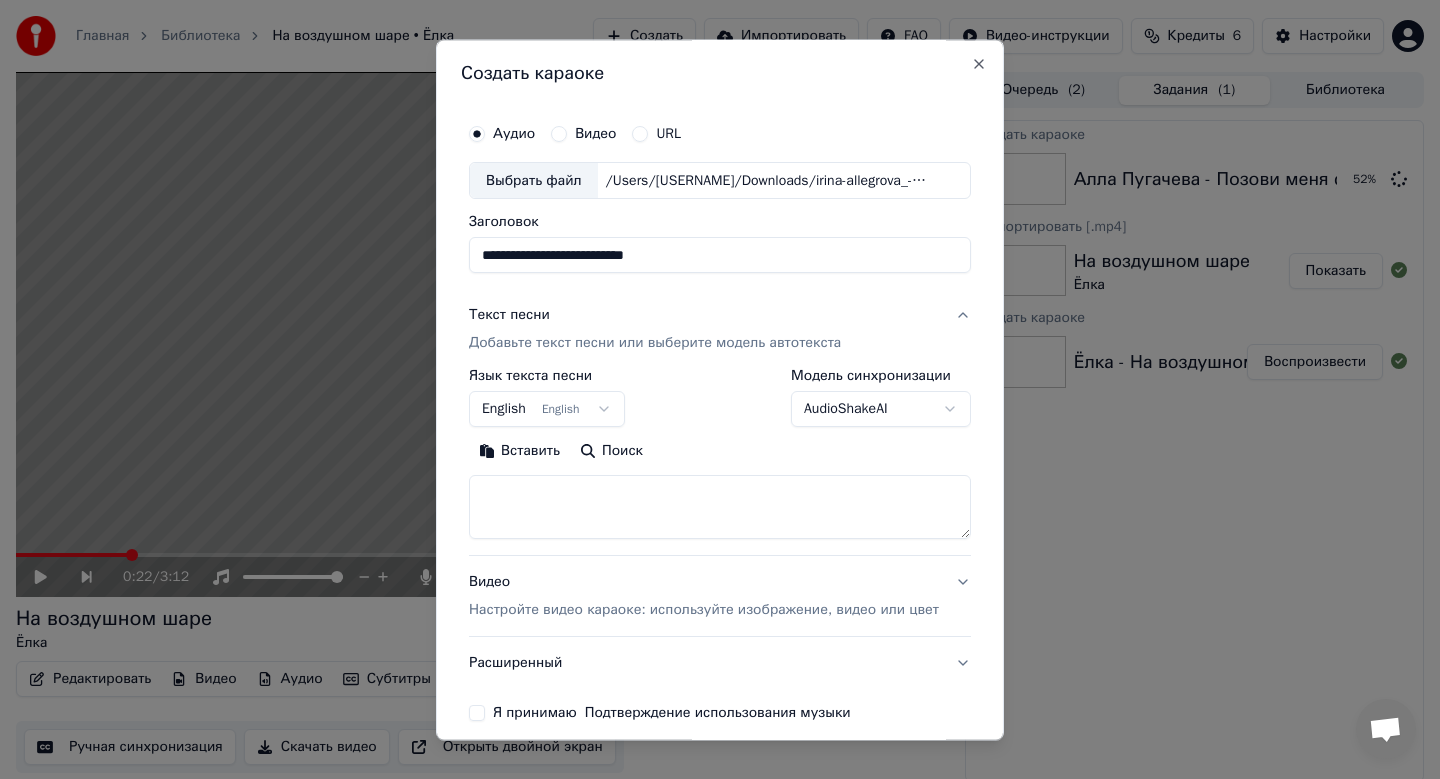 drag, startPoint x: 713, startPoint y: 250, endPoint x: 386, endPoint y: 258, distance: 327.09784 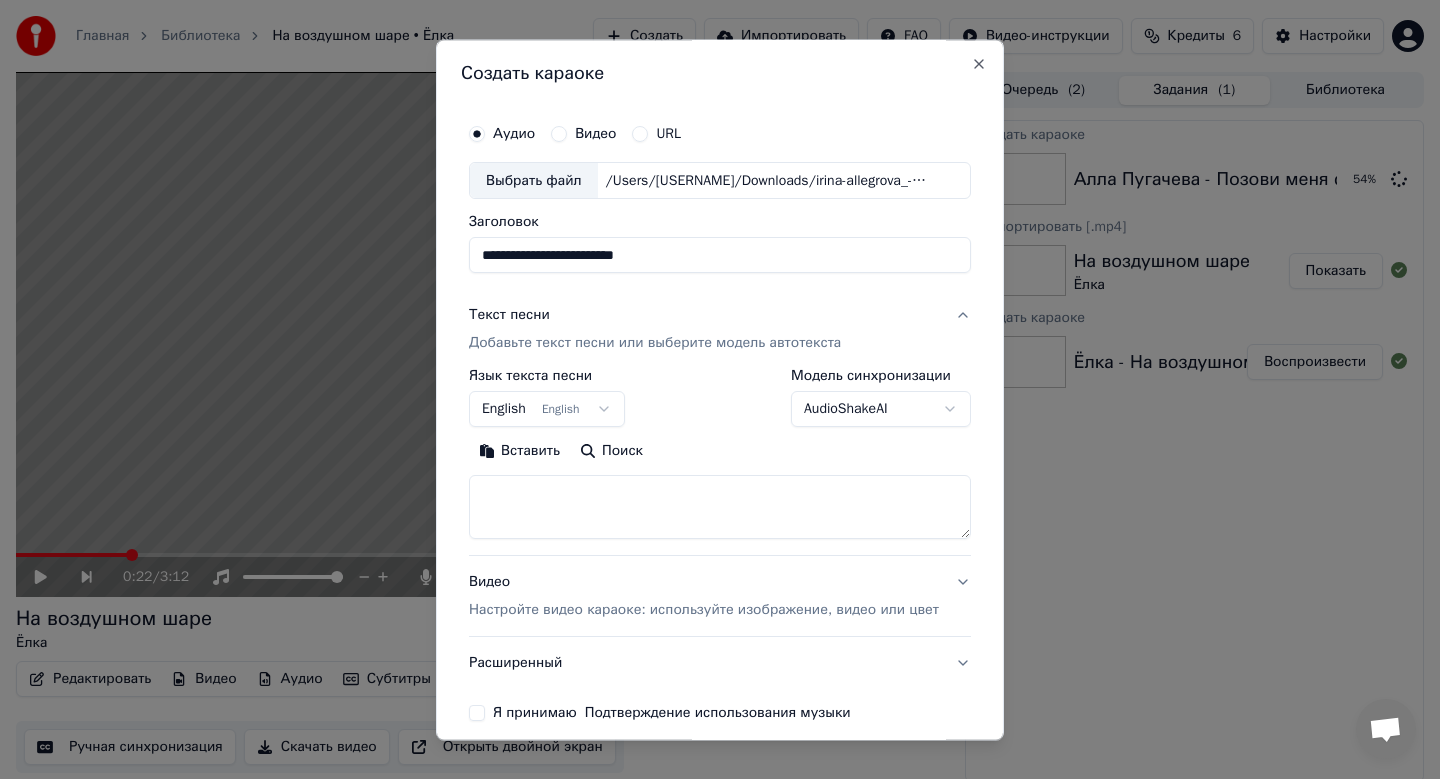 type on "**********" 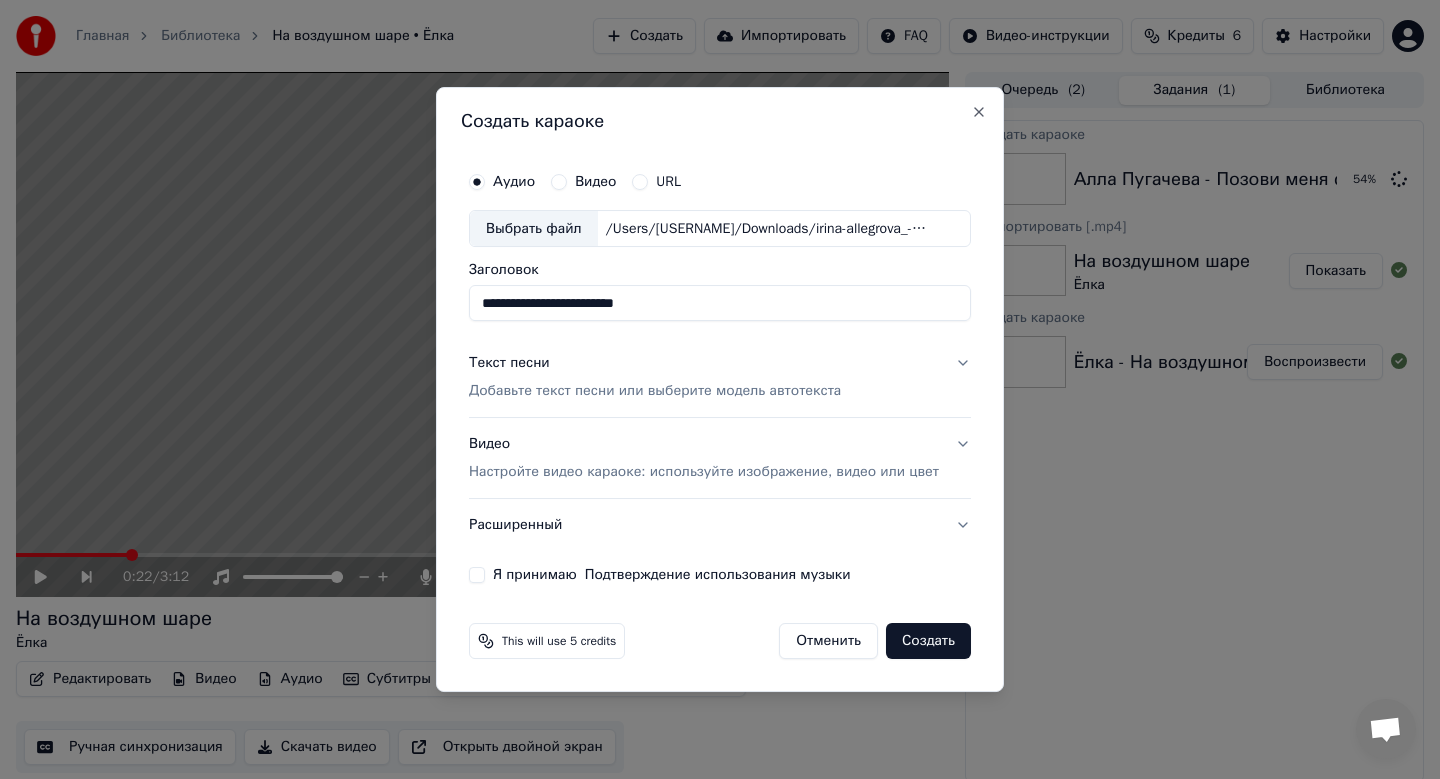 click on "Добавьте текст песни или выберите модель автотекста" at bounding box center [655, 392] 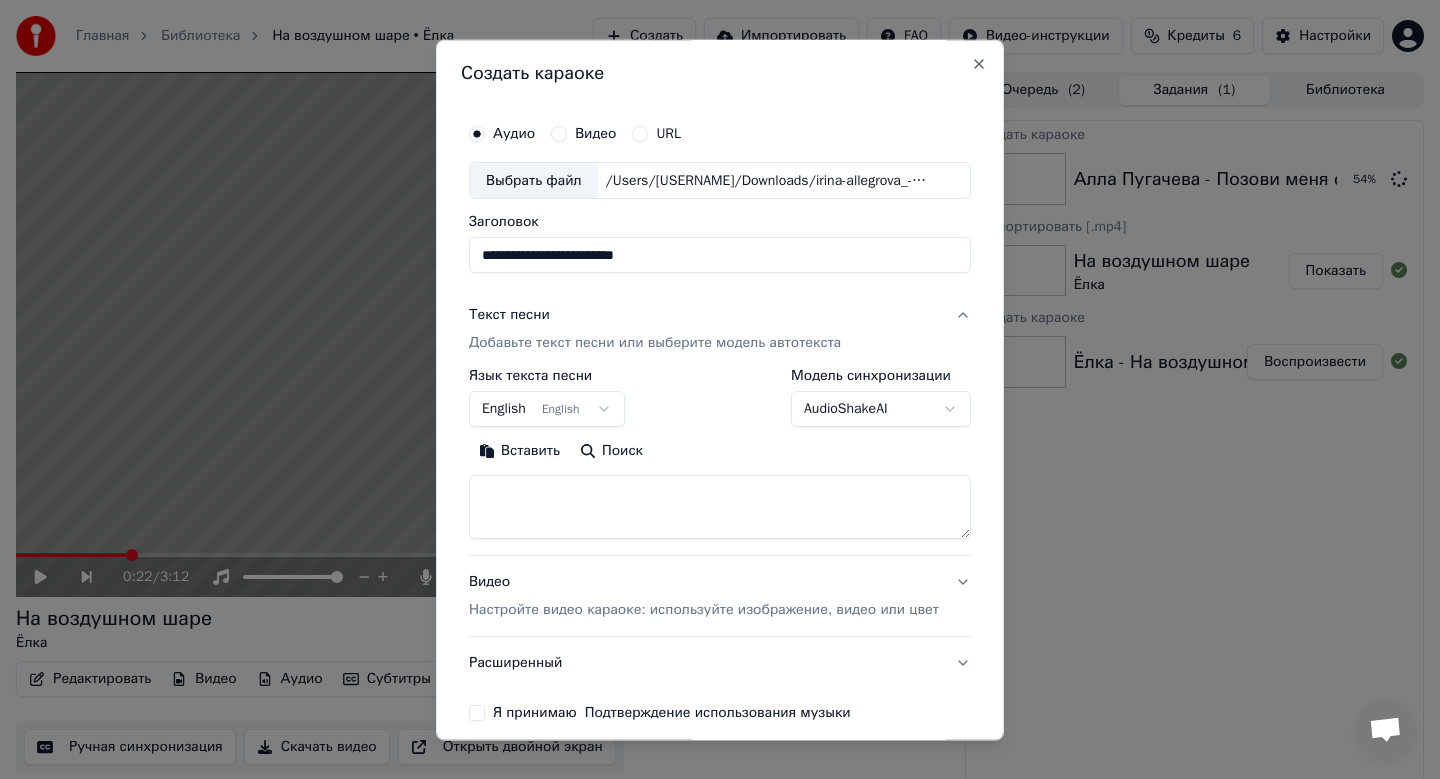click on "Главная Библиотека На воздушном шаре • Ёлка Создать Импортировать FAQ Видео-инструкции Кредиты 6 Настройки 0:22  /  3:12 На воздушном шаре Ёлка BPM 132 Тональность D#m Редактировать Видео Аудио Субтитры Загрузить Облачная библиотека Ручная синхронизация Скачать видео Открыть двойной экран Очередь ( 2 ) Задания ( 1 ) Библиотека Создать караоке Алла Пугачева - Позови меня с собой 54 % Экспортировать [.mp4] На воздушном шаре Ёлка Показать Создать караоке Ёлка - На воздушном шаре Воспроизвести Создать караоке Аудио Видео URL Выбрать файл /Users/[USERNAME]/Downloads/irina-allegrova_-_ugonschica.mp3 English ***" at bounding box center [720, 389] 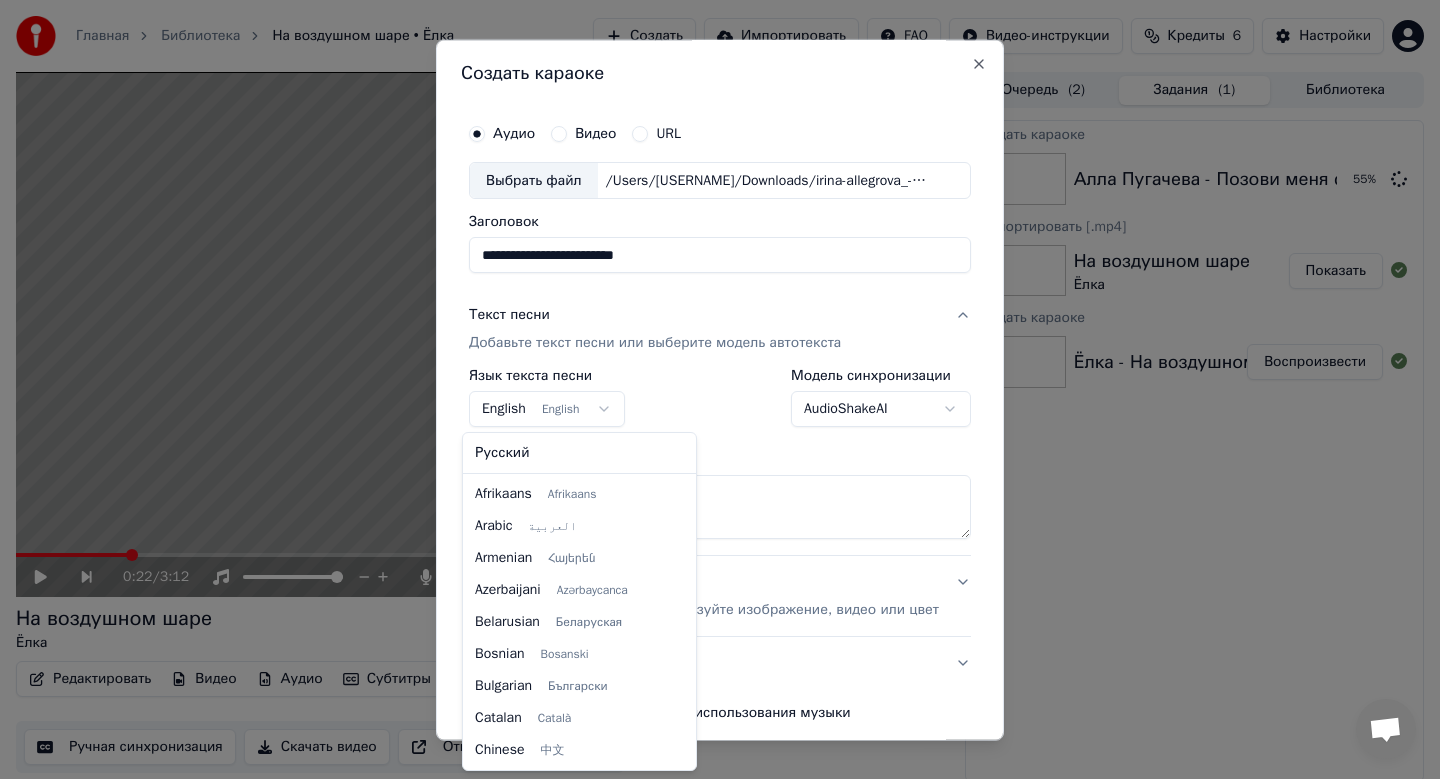 scroll, scrollTop: 160, scrollLeft: 0, axis: vertical 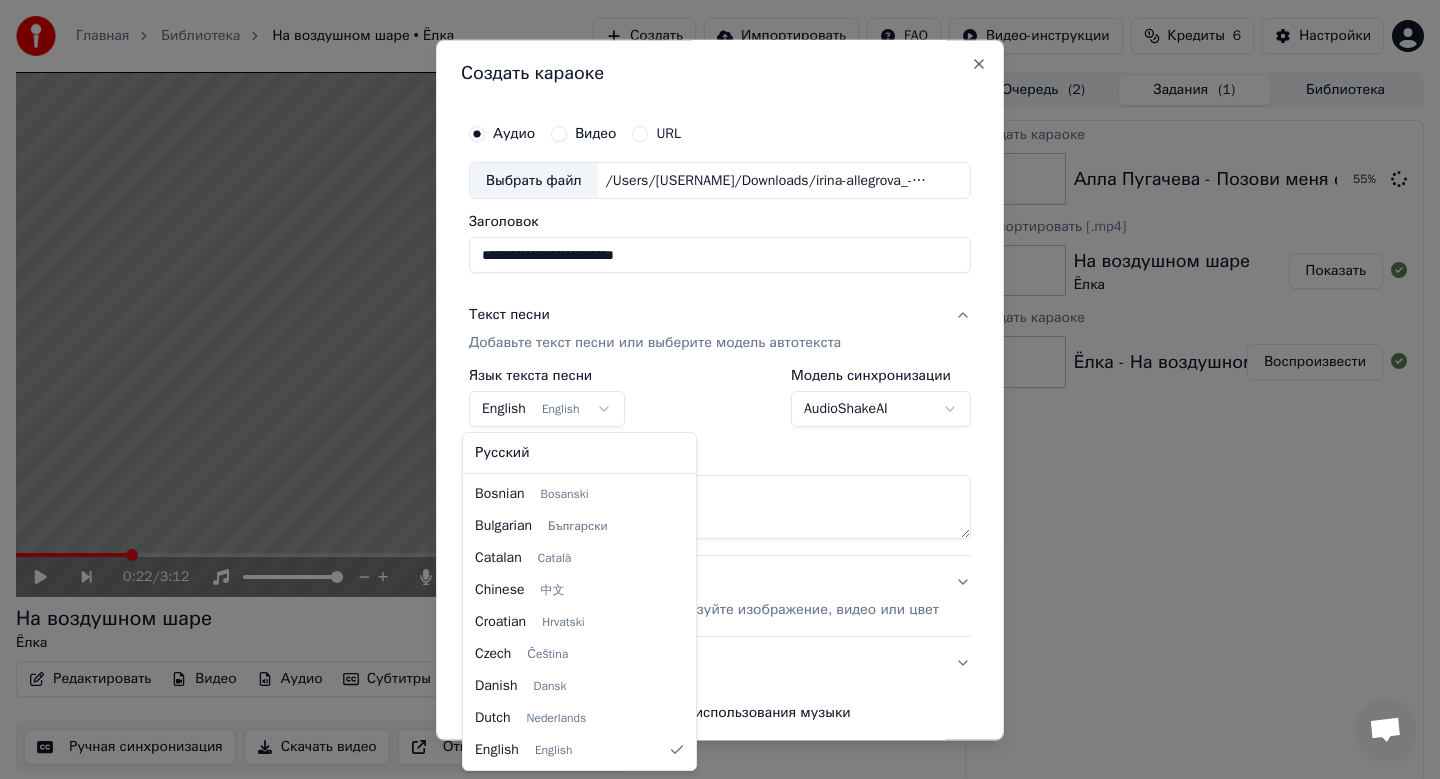 select on "**" 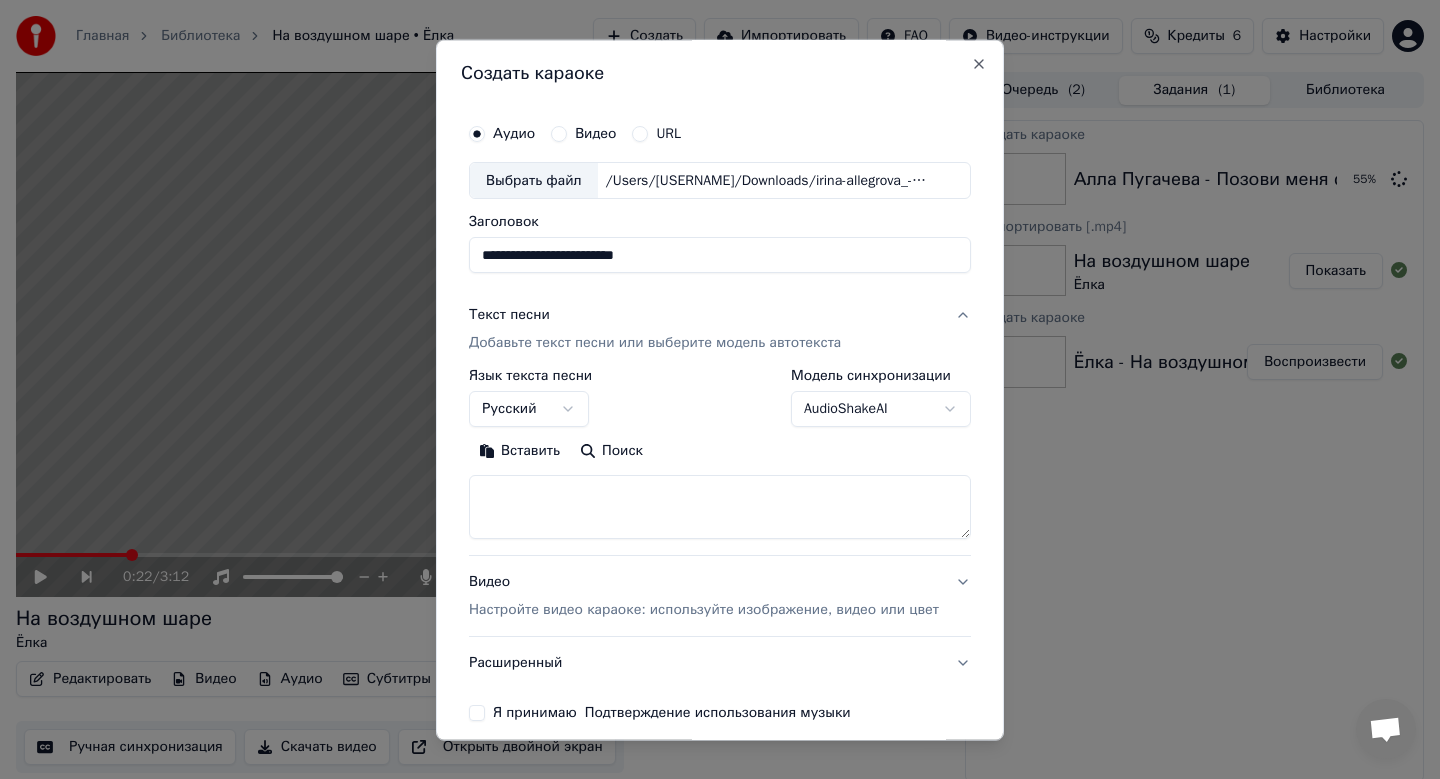 click on "Вставить" at bounding box center [519, 452] 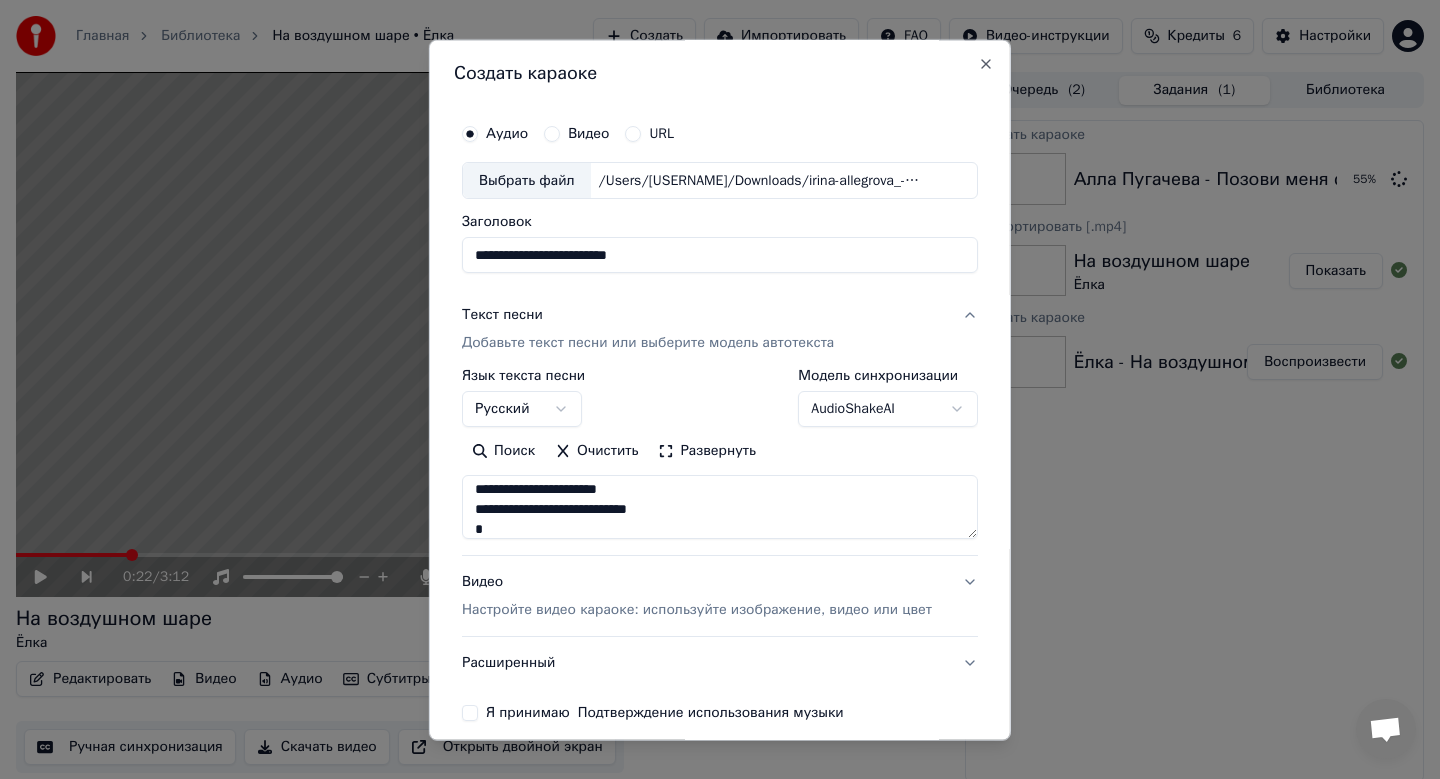 scroll, scrollTop: 174, scrollLeft: 0, axis: vertical 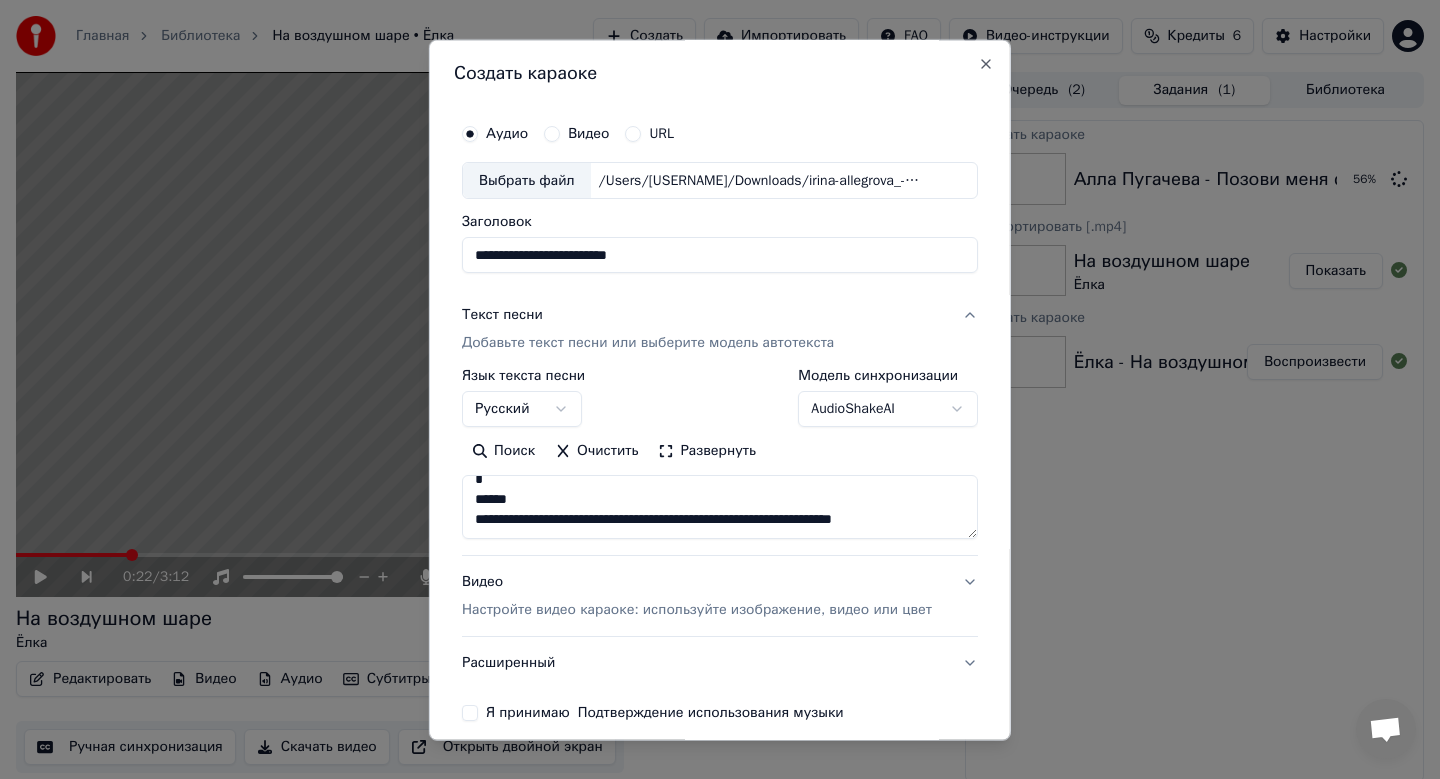 drag, startPoint x: 478, startPoint y: 518, endPoint x: 1154, endPoint y: 539, distance: 676.3261 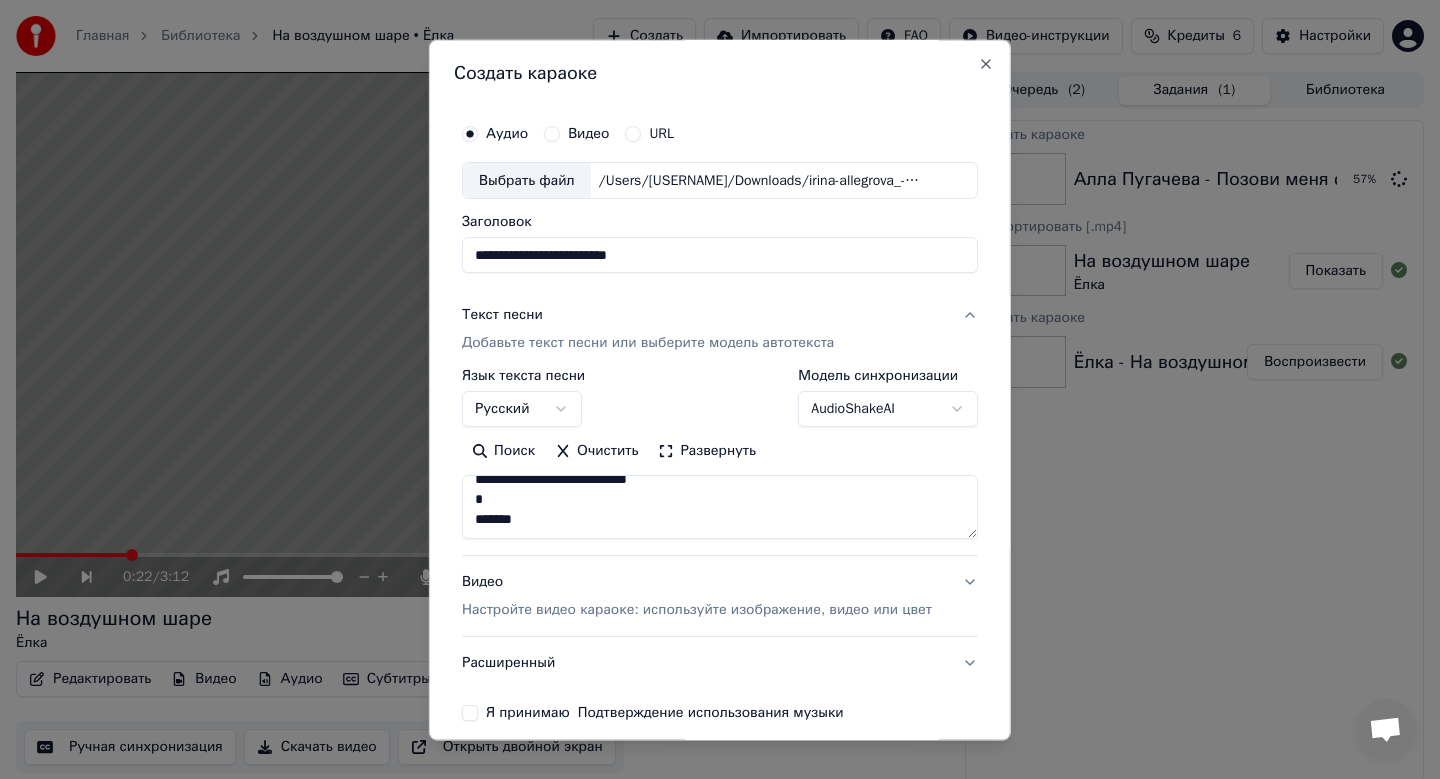 type on "**********" 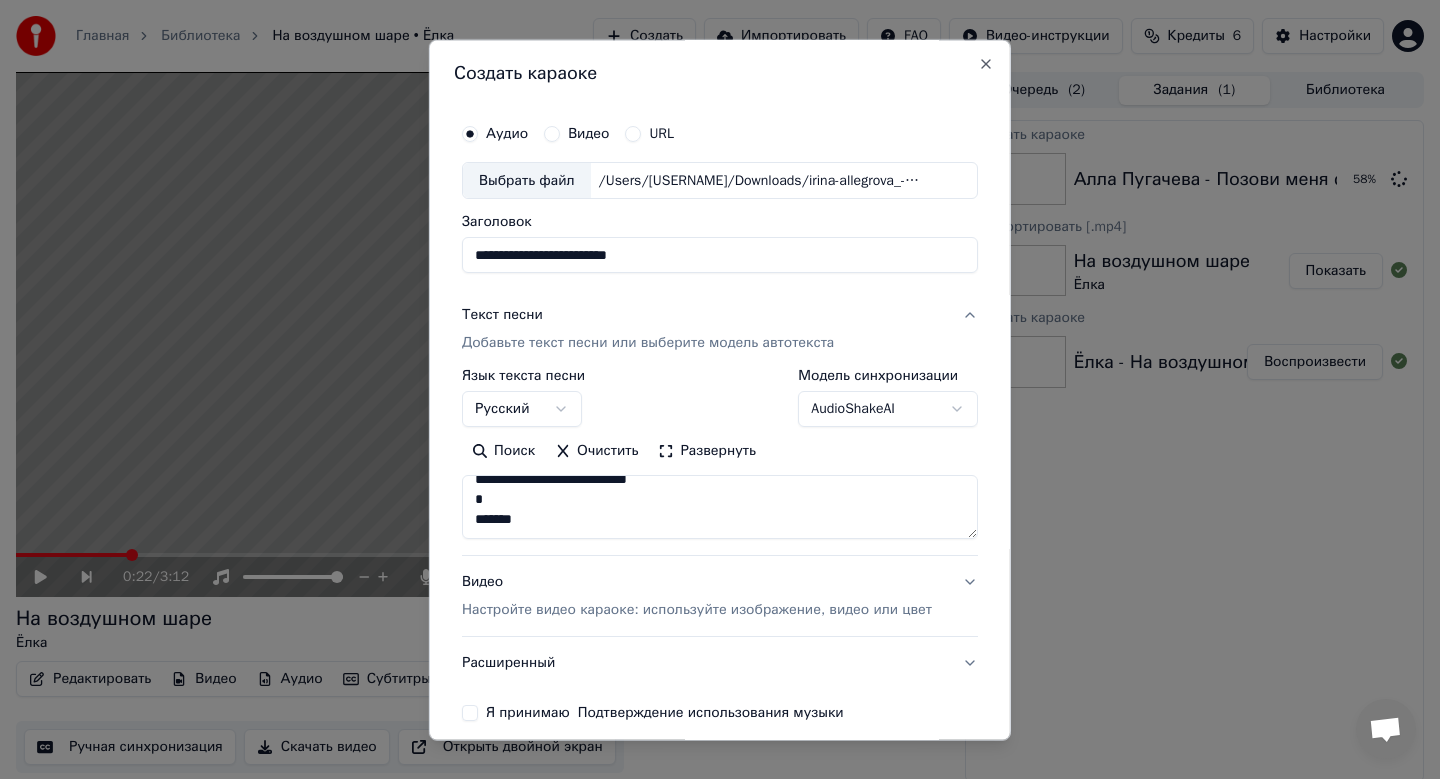 click on "Видео Настройте видео караоке: используйте изображение, видео или цвет" at bounding box center (697, 597) 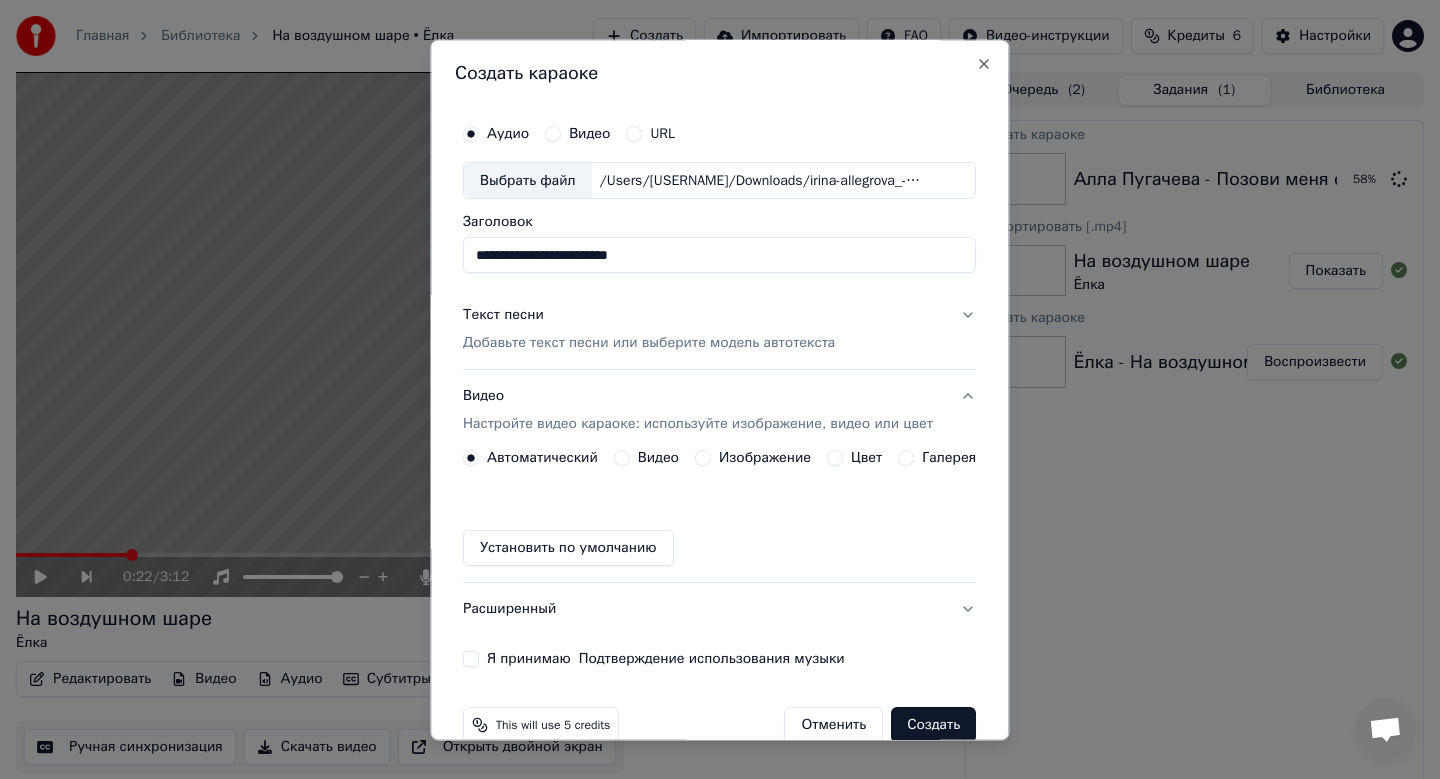 click on "Изображение" at bounding box center [765, 459] 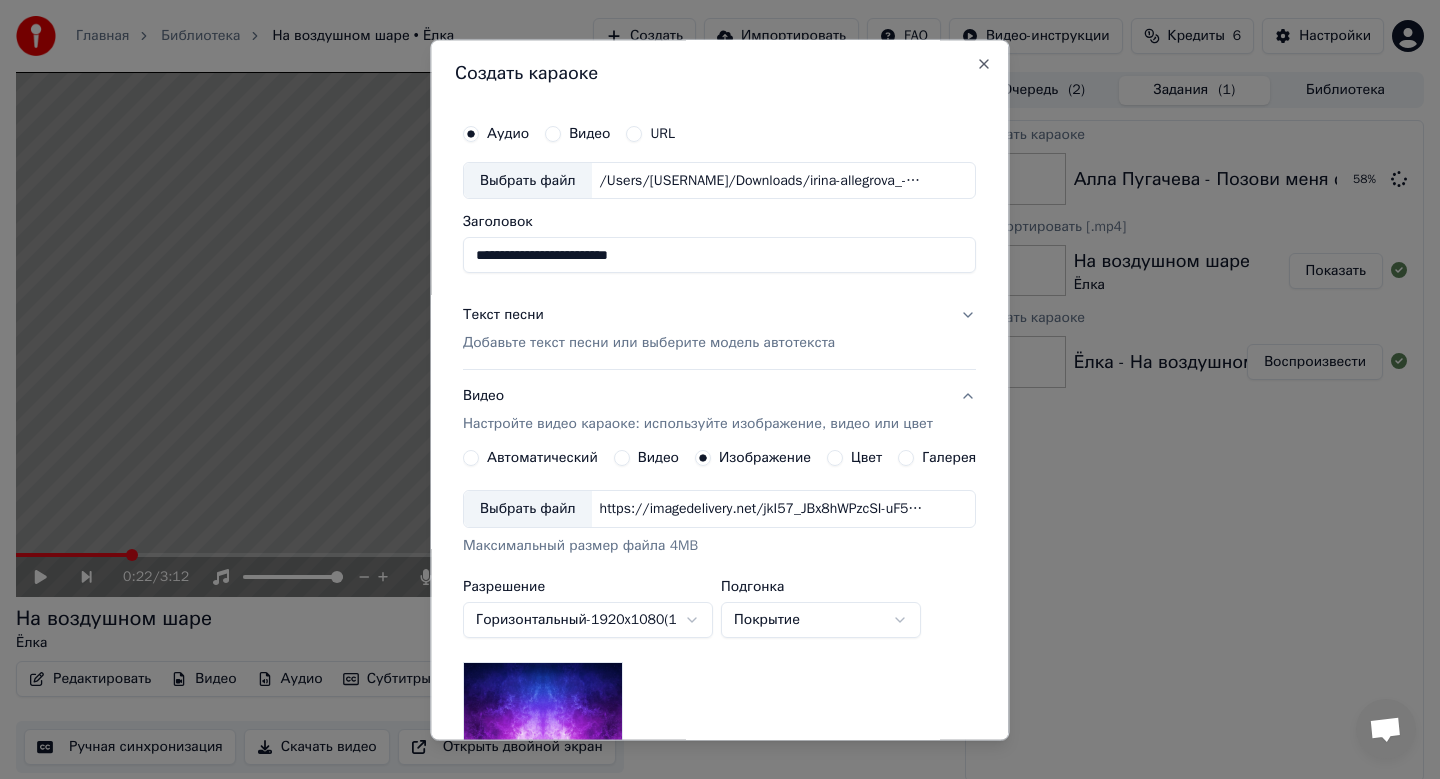 click on "Выбрать файл" at bounding box center (528, 510) 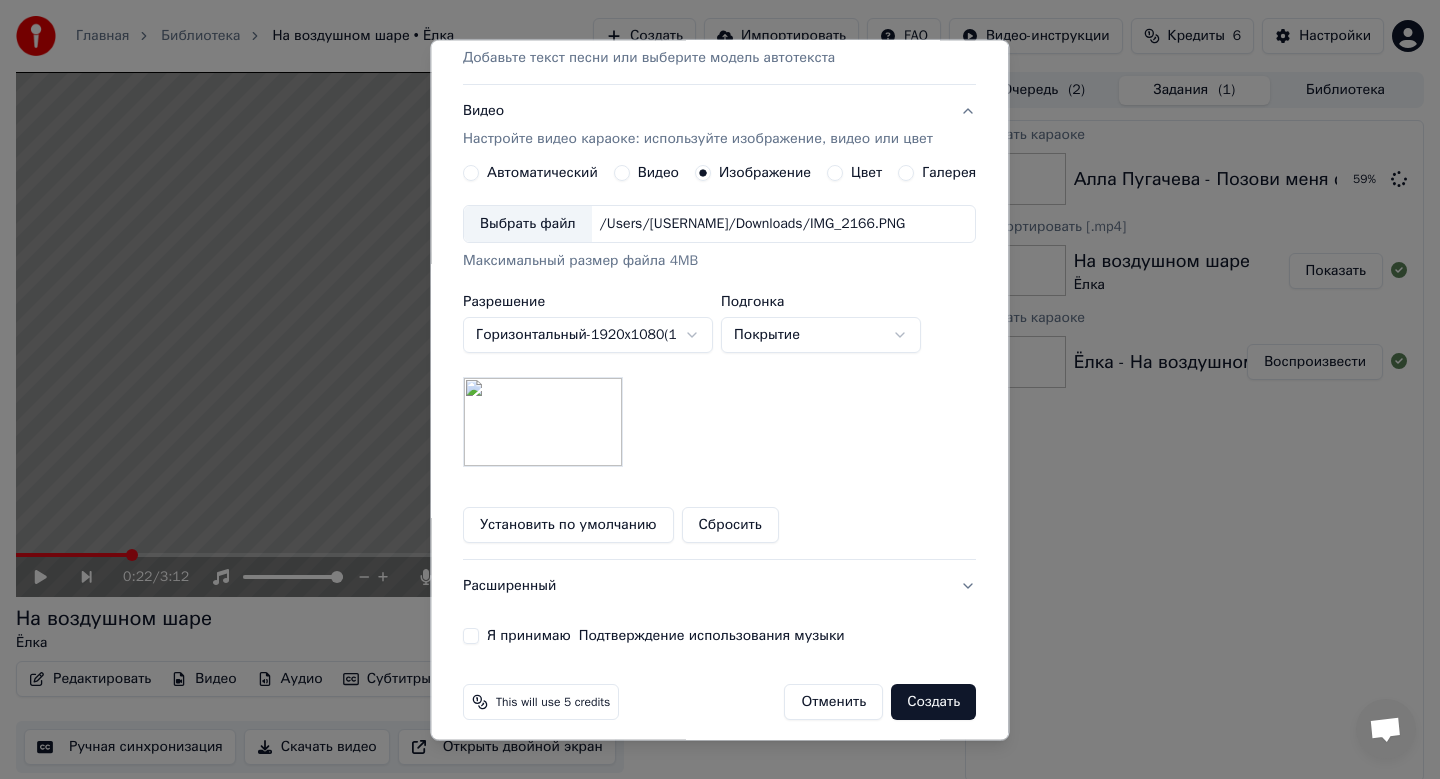 scroll, scrollTop: 299, scrollLeft: 0, axis: vertical 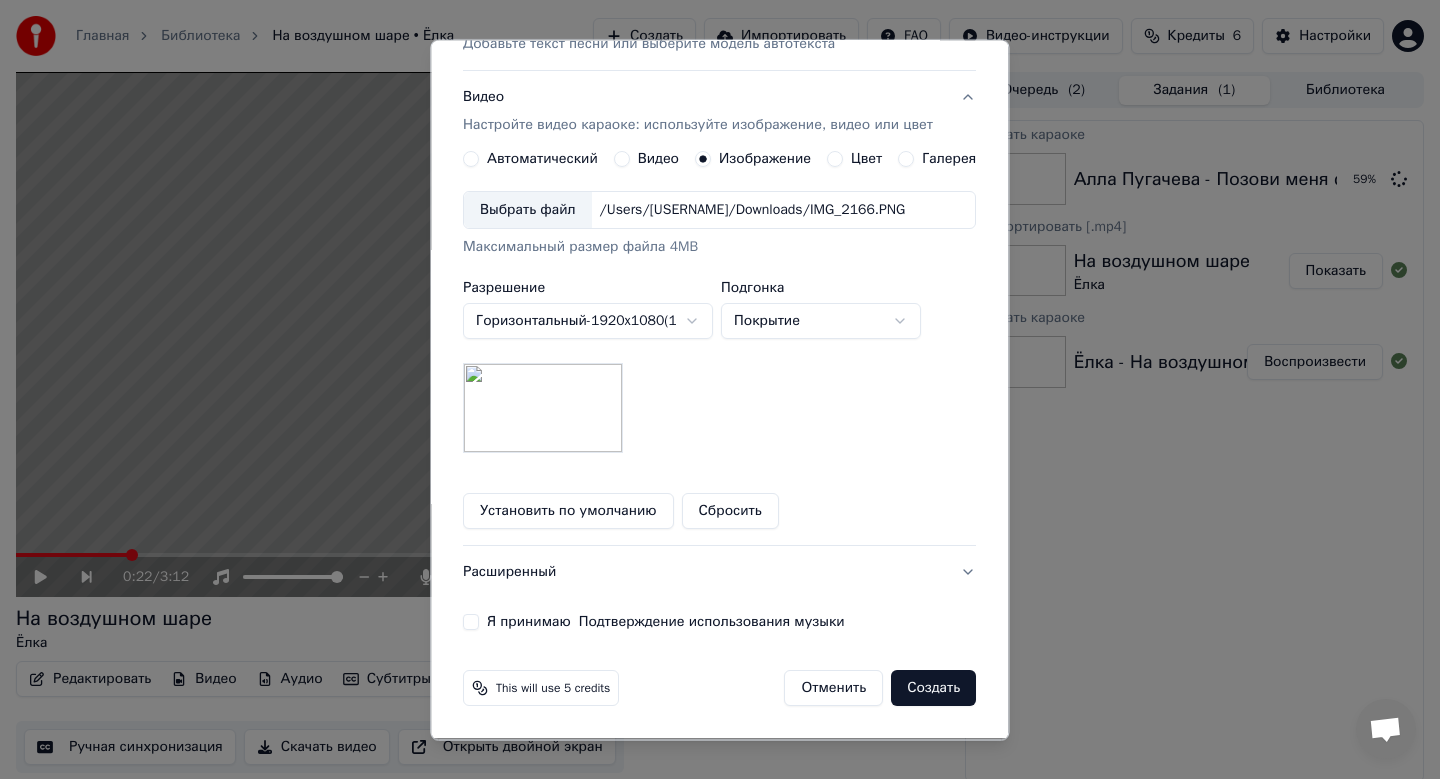click on "Я принимаю   Подтверждение использования музыки" at bounding box center [471, 623] 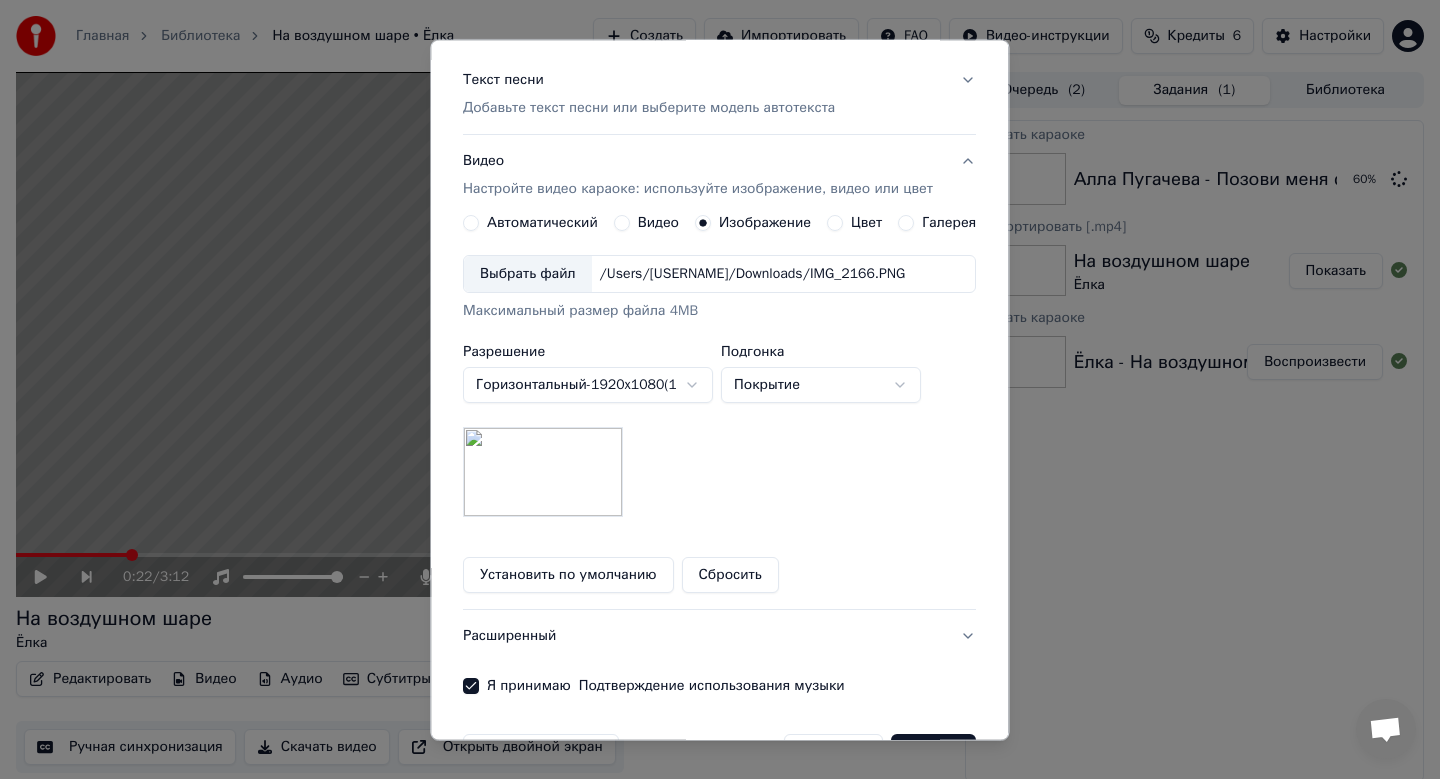 scroll, scrollTop: 299, scrollLeft: 0, axis: vertical 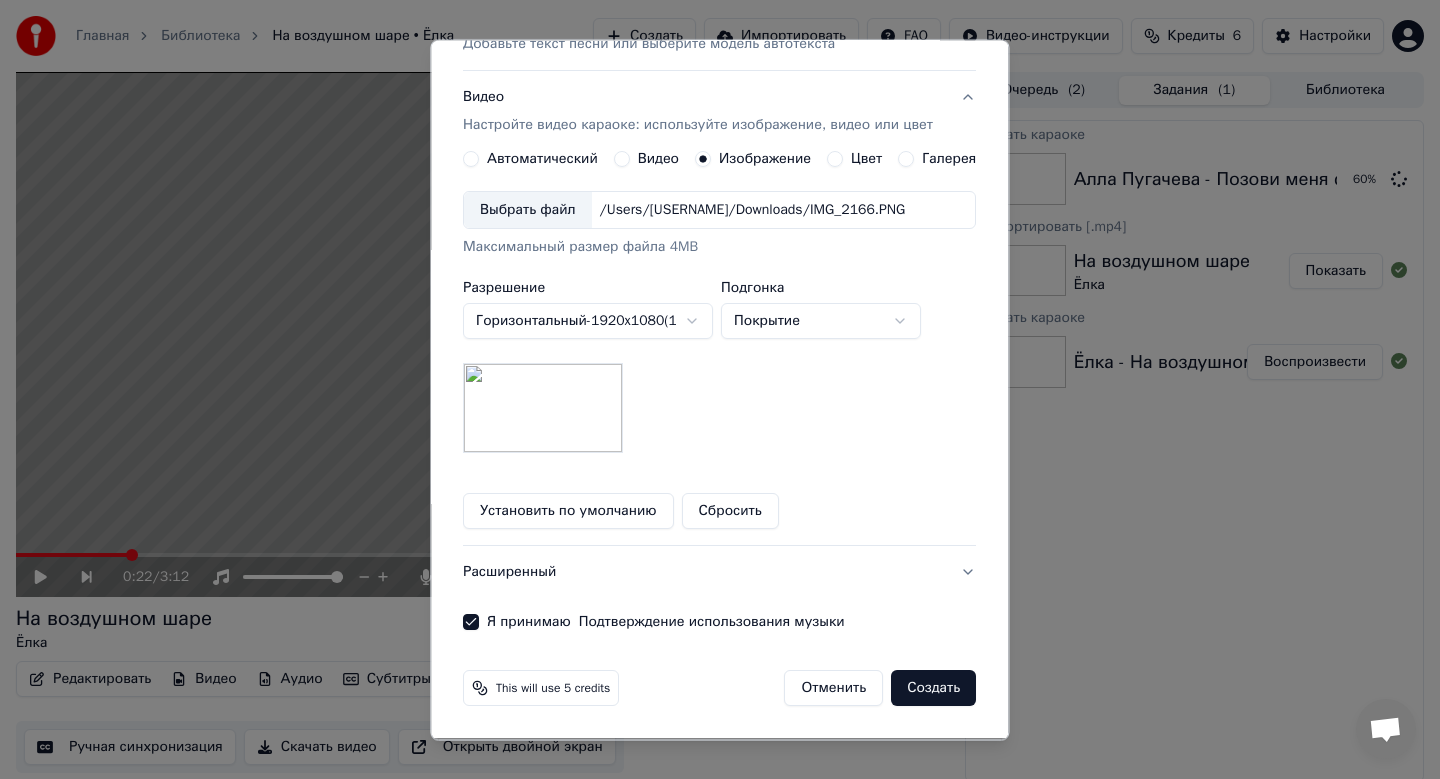 click on "Создать" at bounding box center (934, 689) 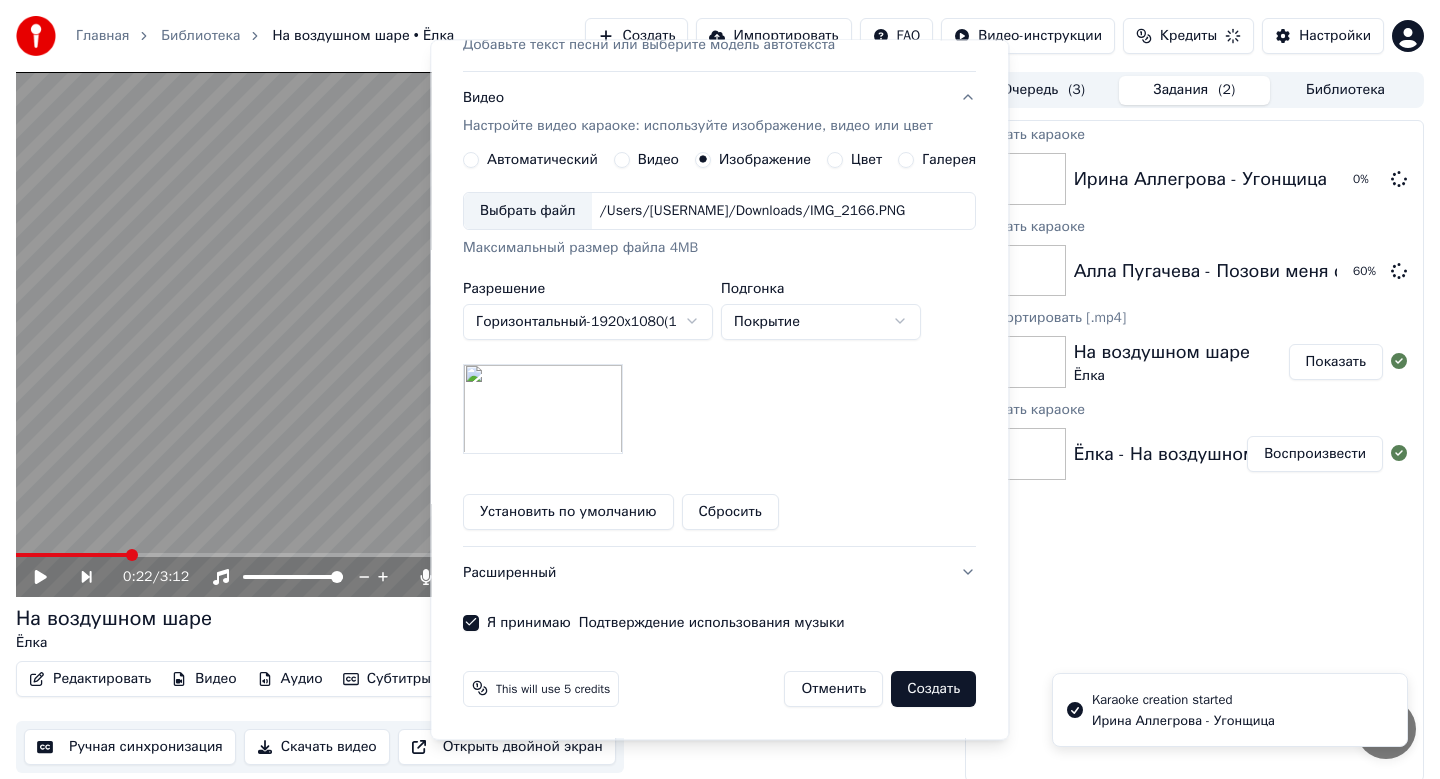 type 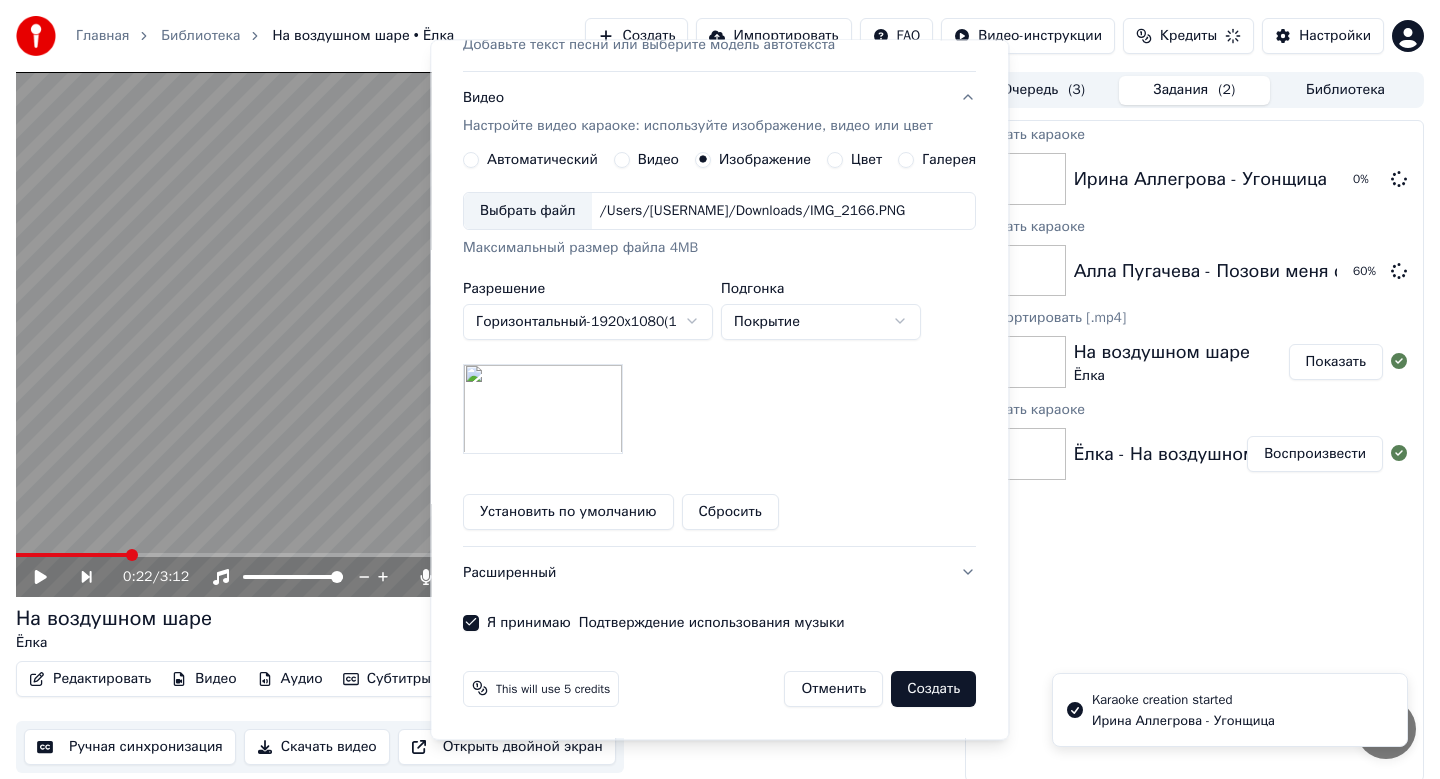scroll, scrollTop: 37, scrollLeft: 0, axis: vertical 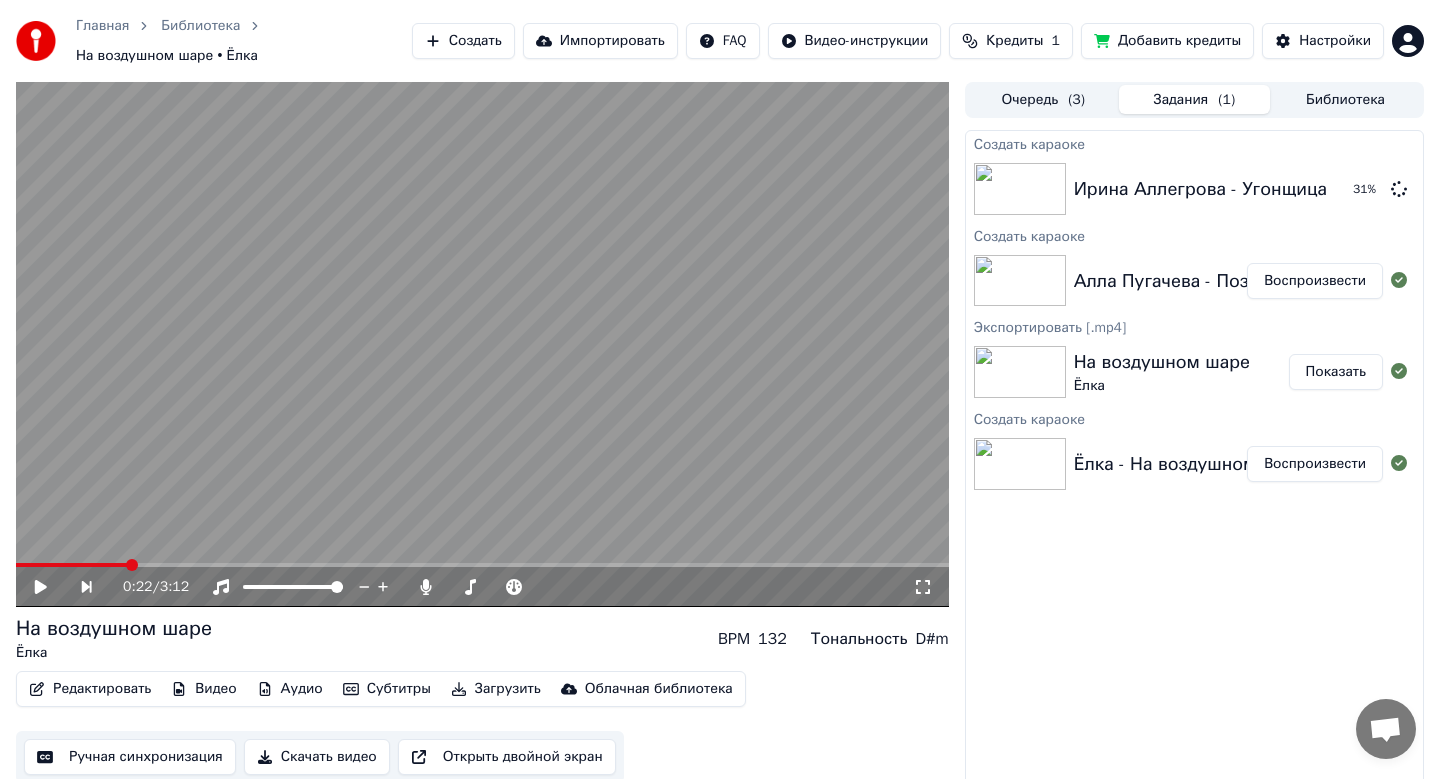 click on "Воспроизвести" at bounding box center (1315, 281) 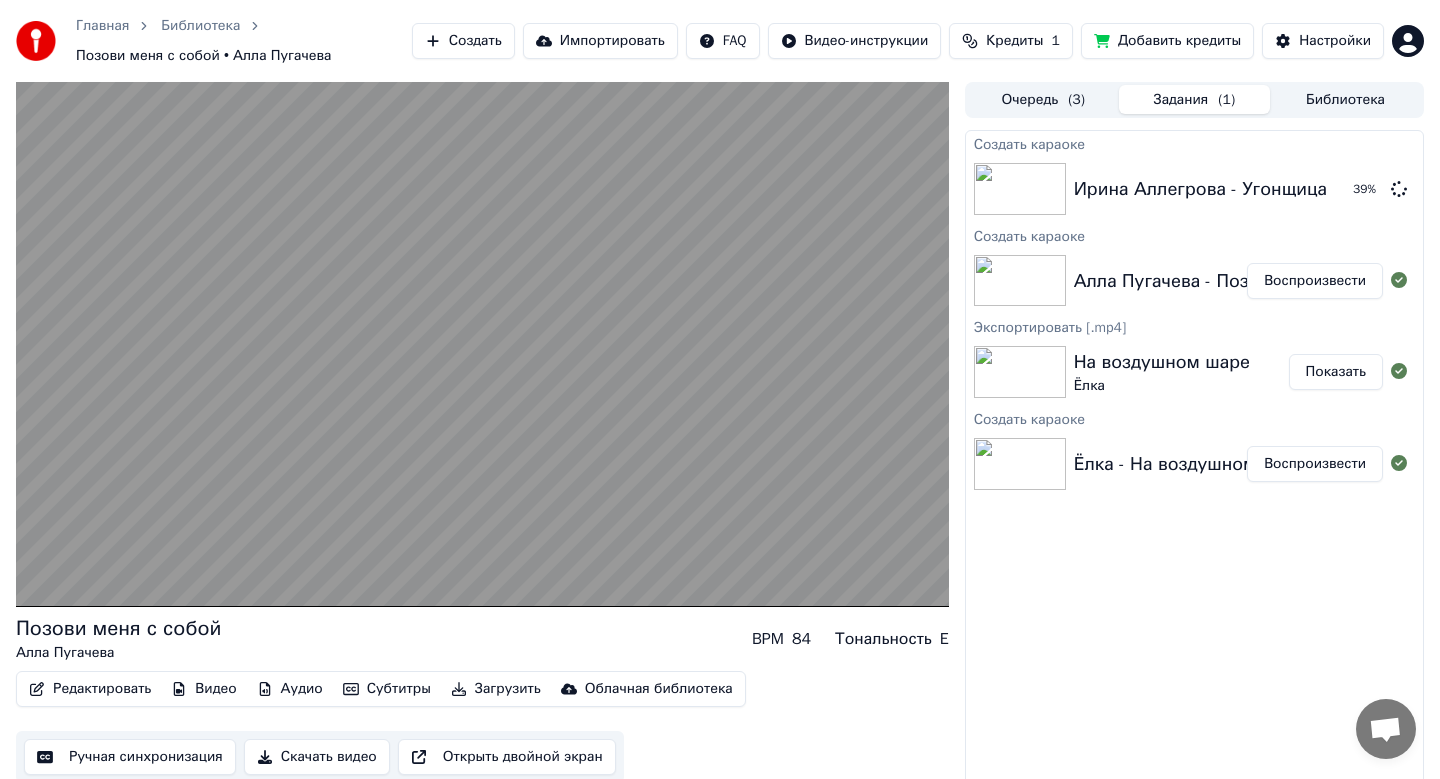 click on "Скачать видео" at bounding box center (317, 757) 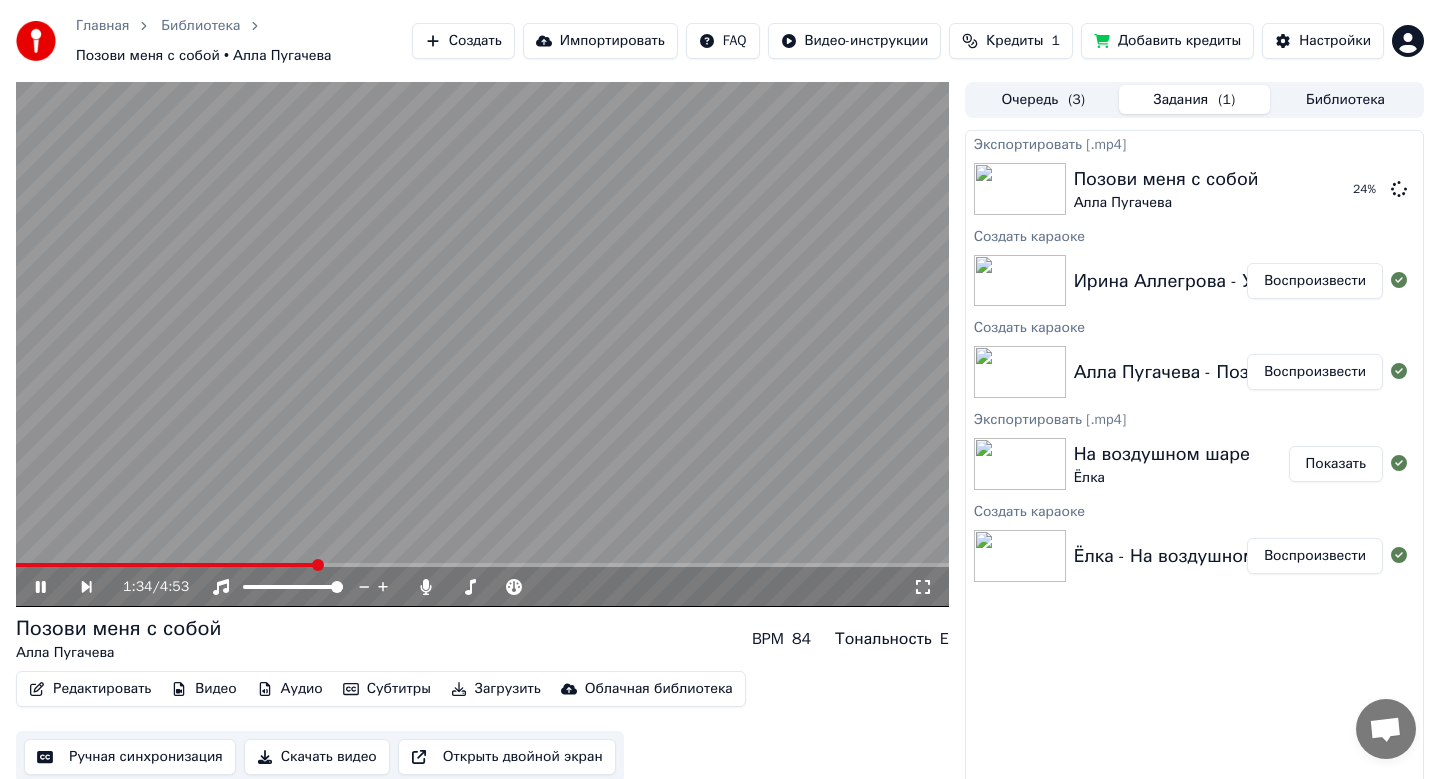 click 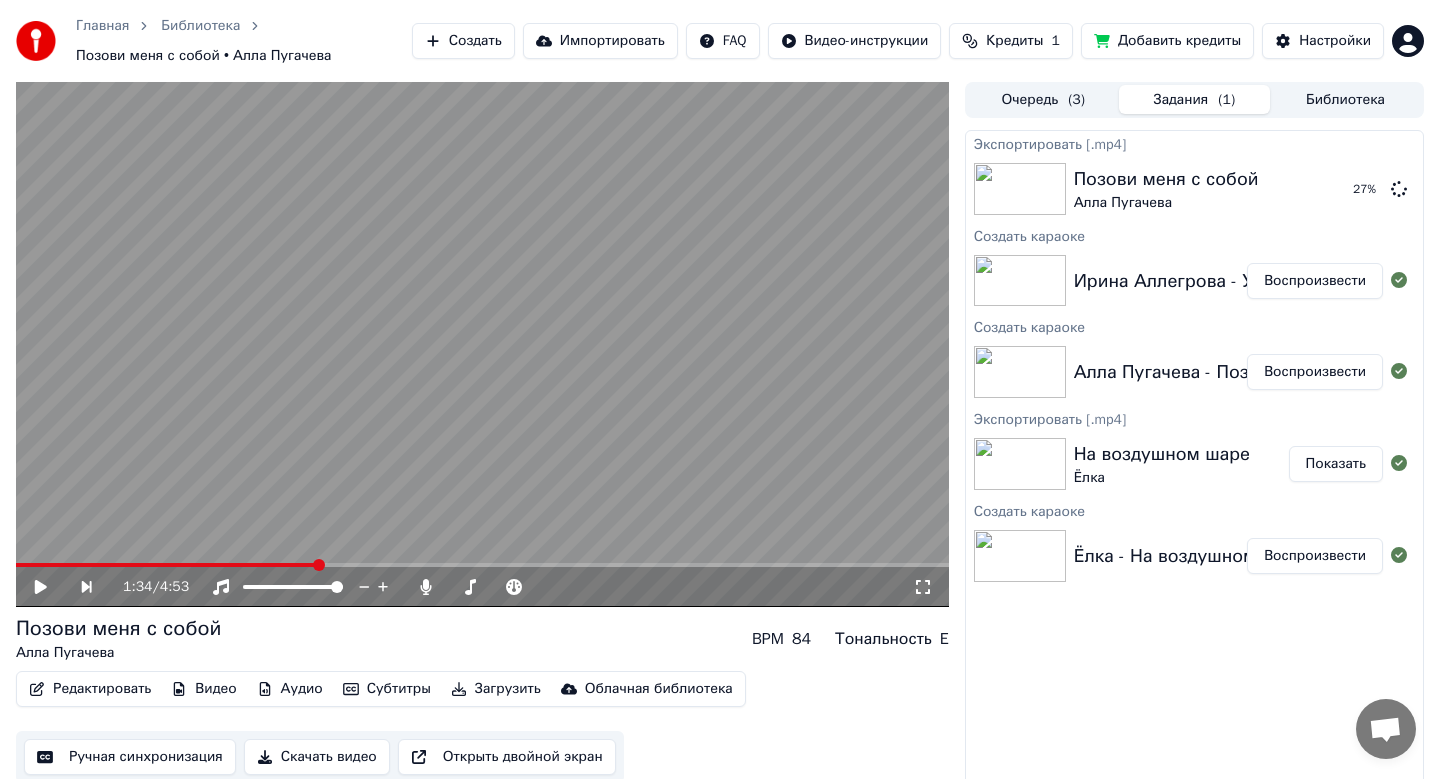 click on "Воспроизвести" at bounding box center [1315, 281] 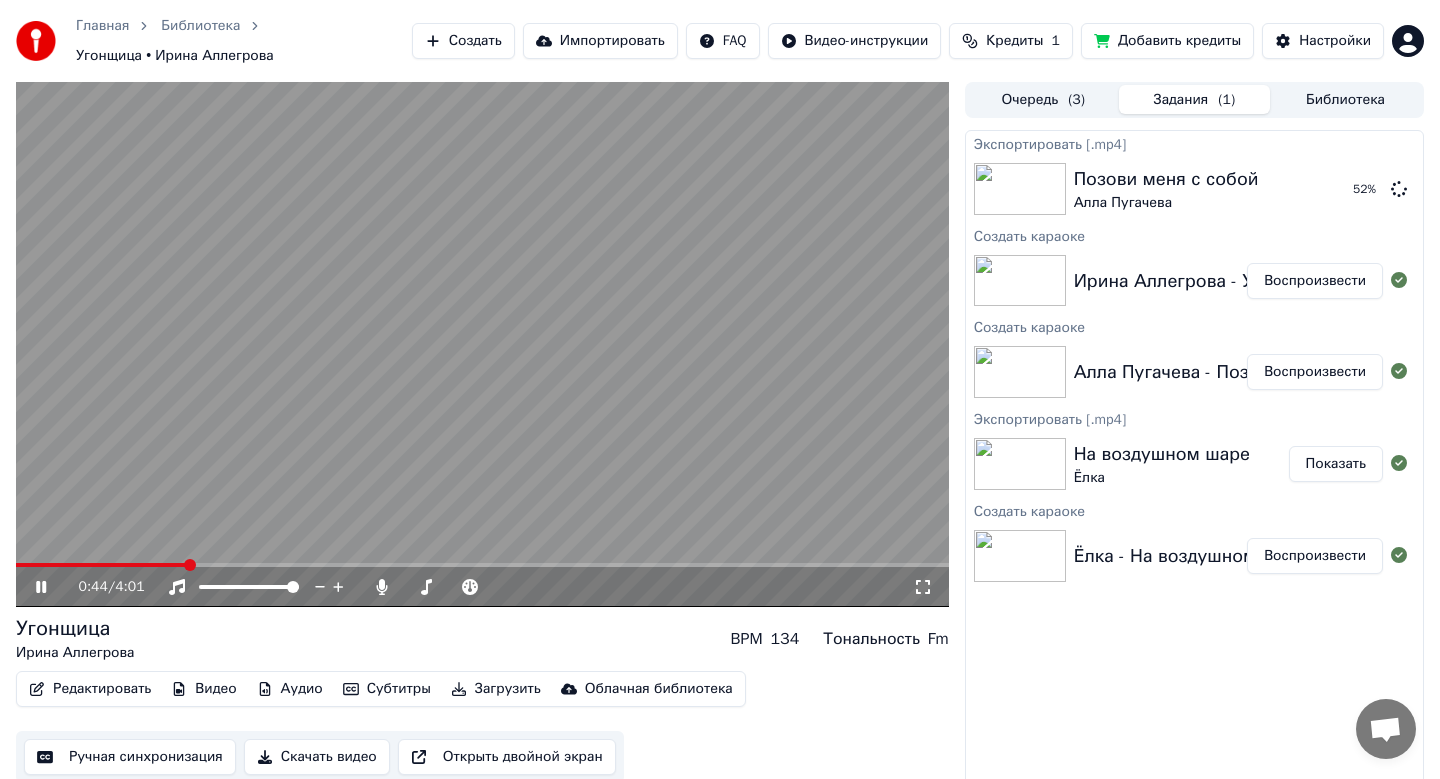 click 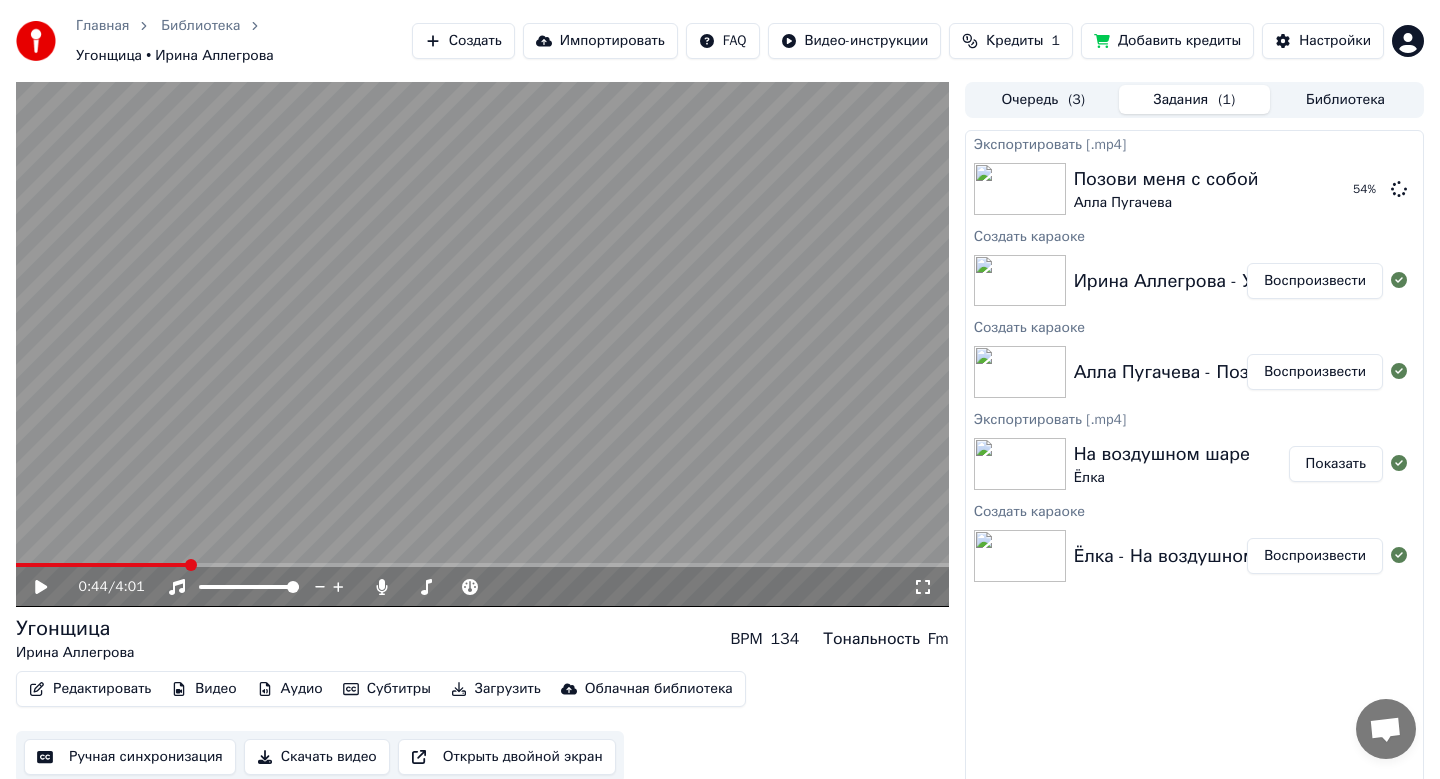 click on "Скачать видео" at bounding box center (317, 757) 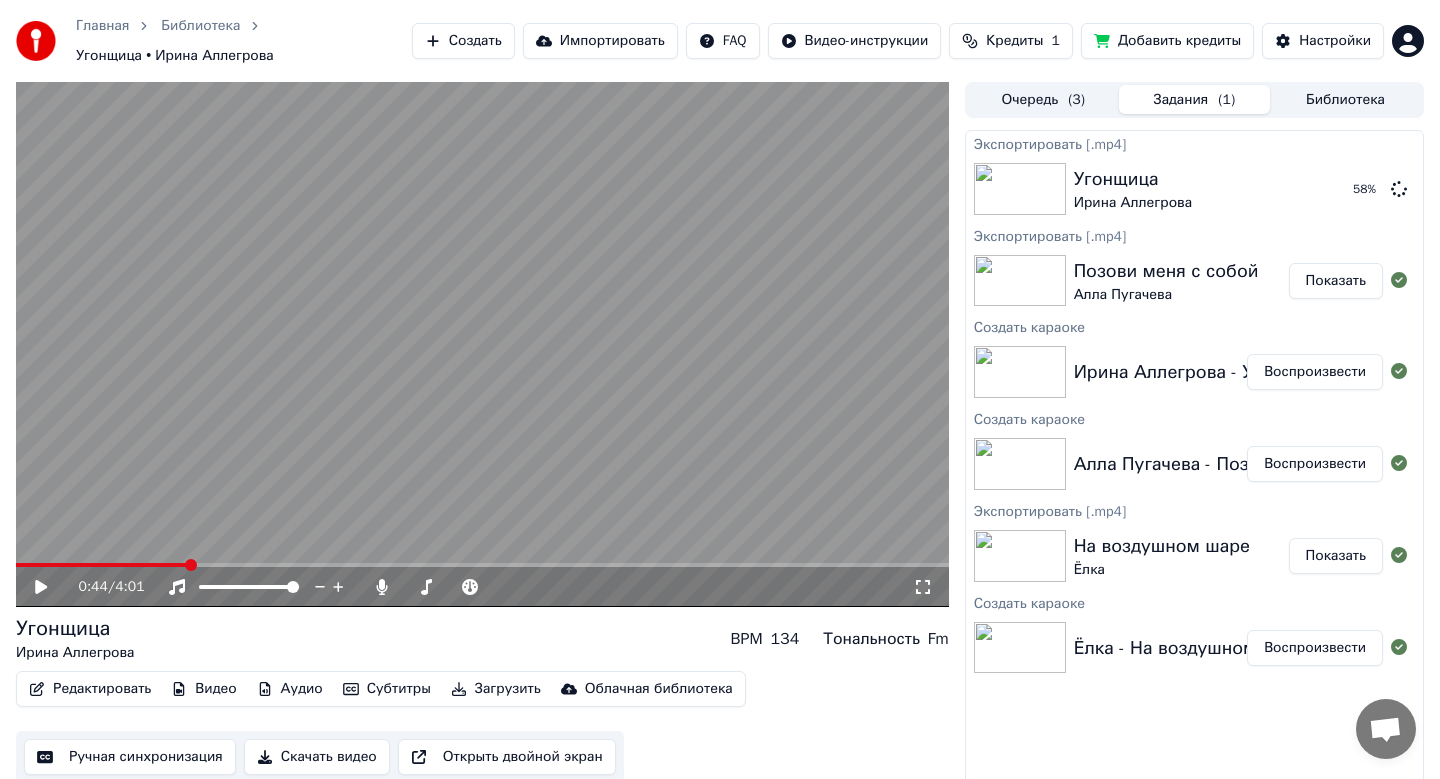 click on "Показать" at bounding box center [1336, 281] 